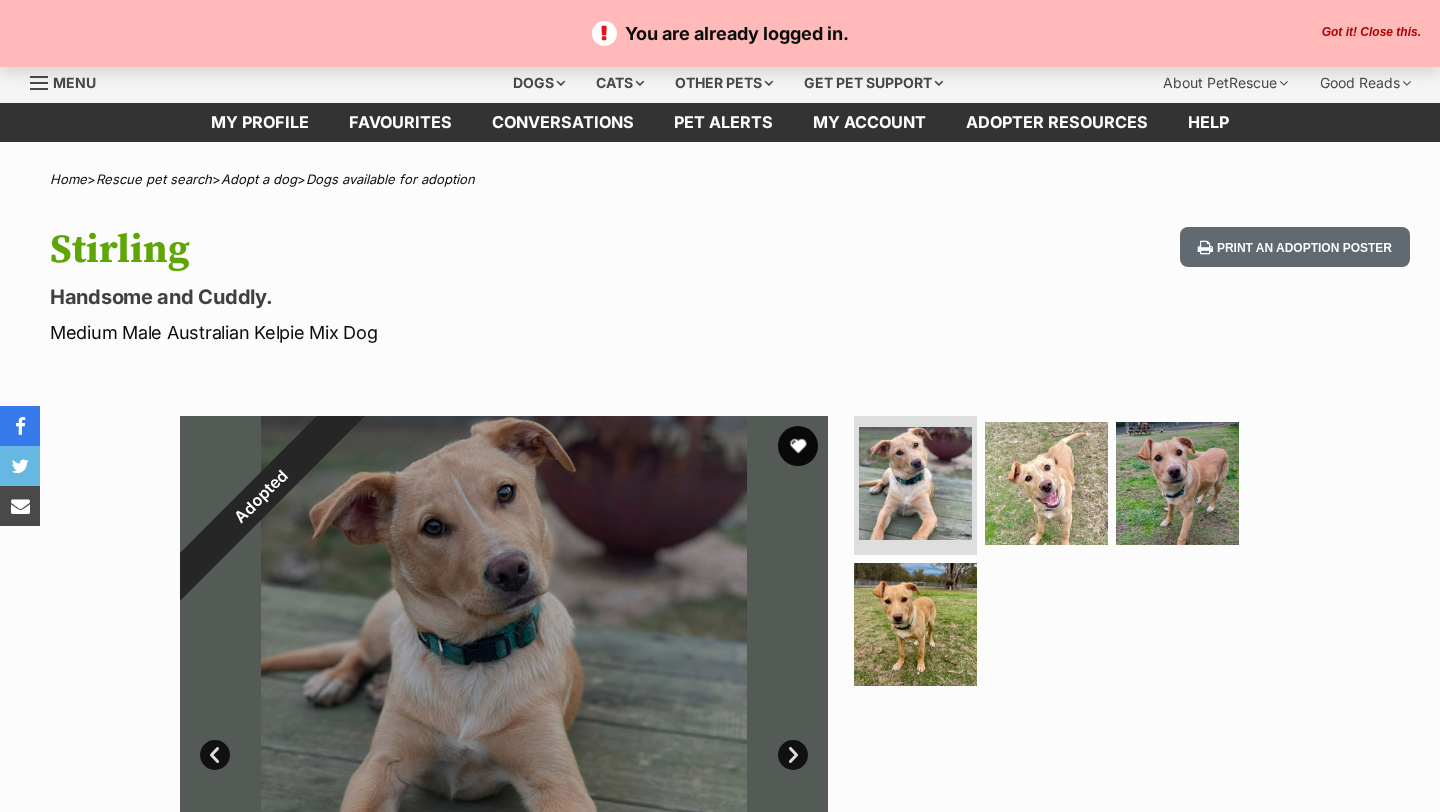 scroll, scrollTop: 0, scrollLeft: 0, axis: both 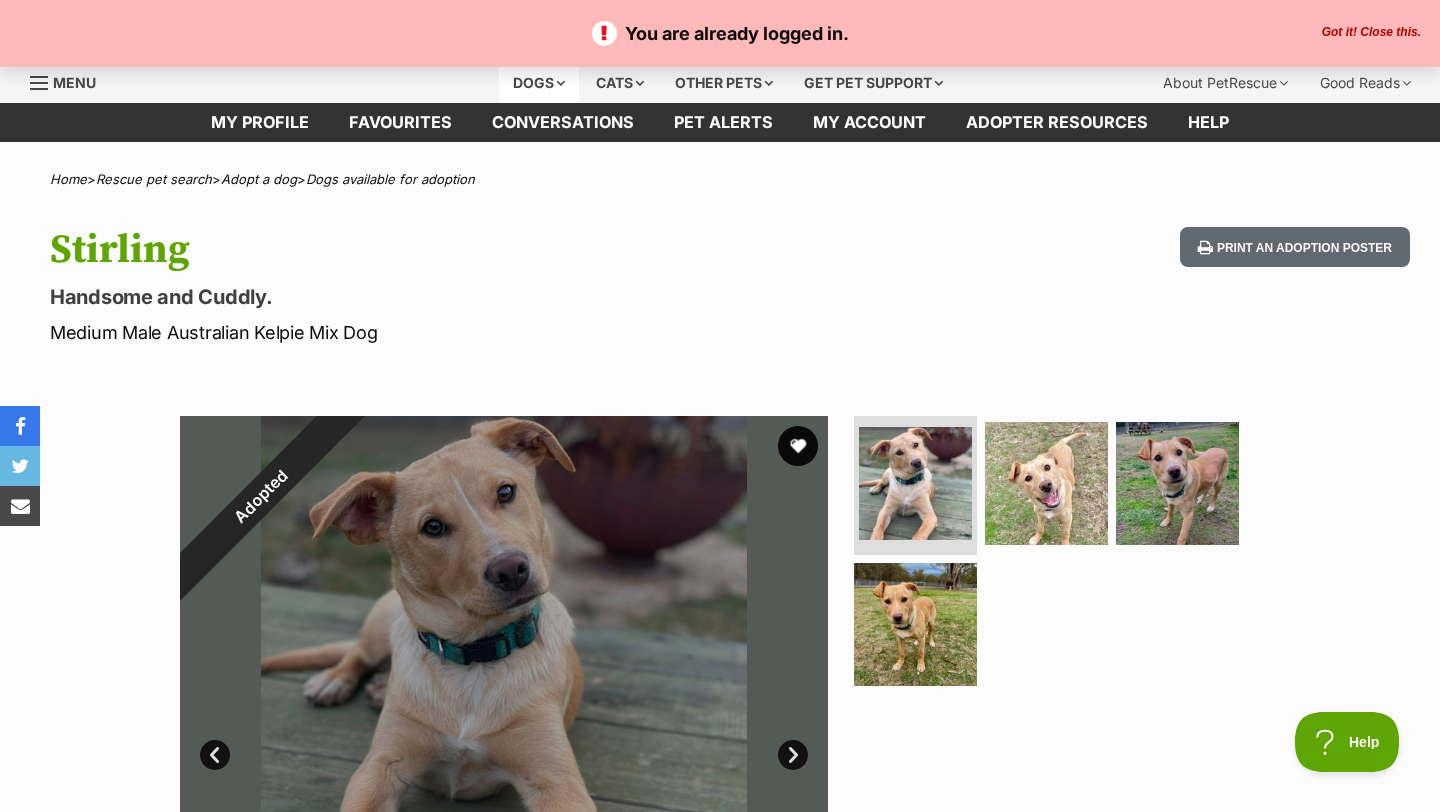 click on "Dogs" at bounding box center [539, 83] 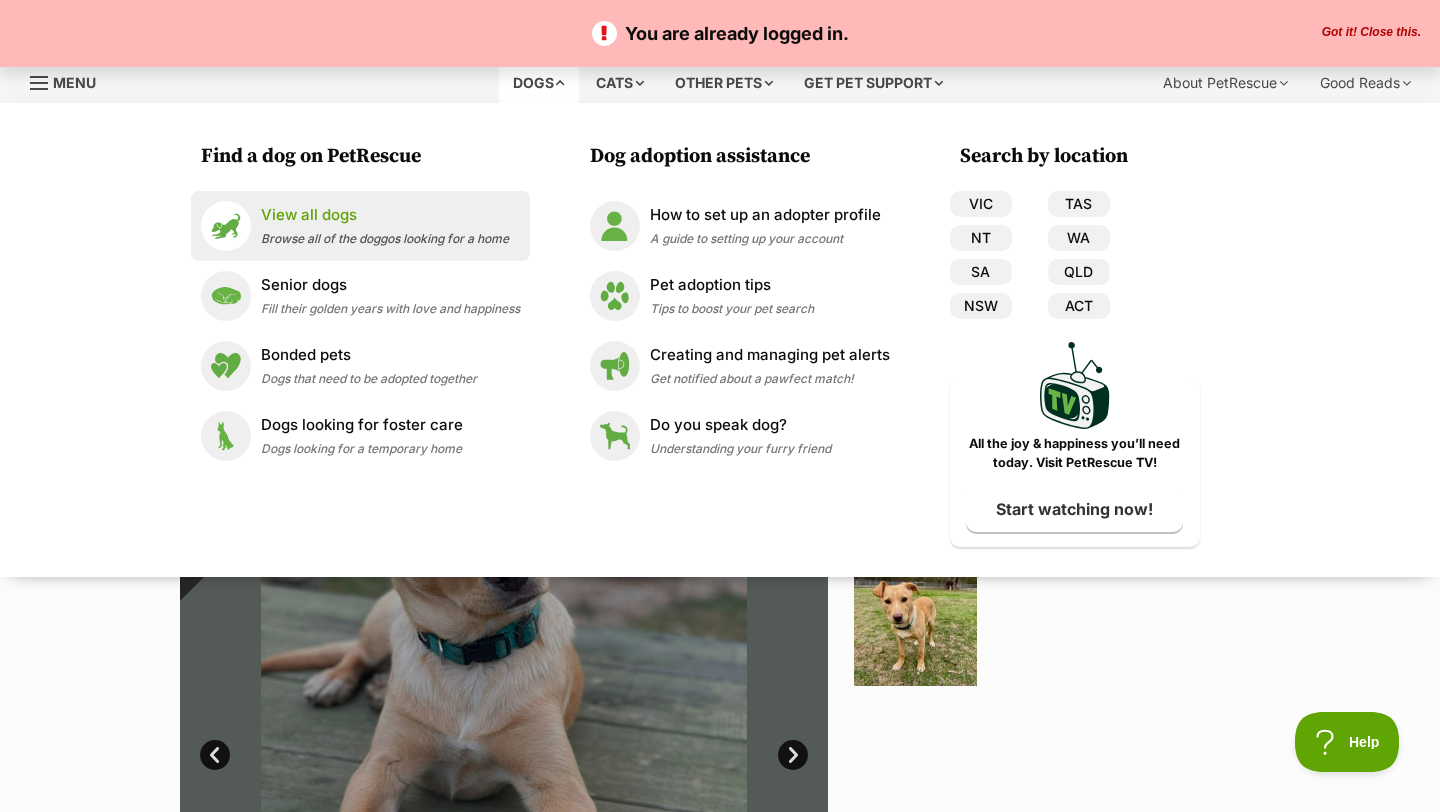 click on "View all dogs
Browse all of the doggos looking for a home" at bounding box center (385, 225) 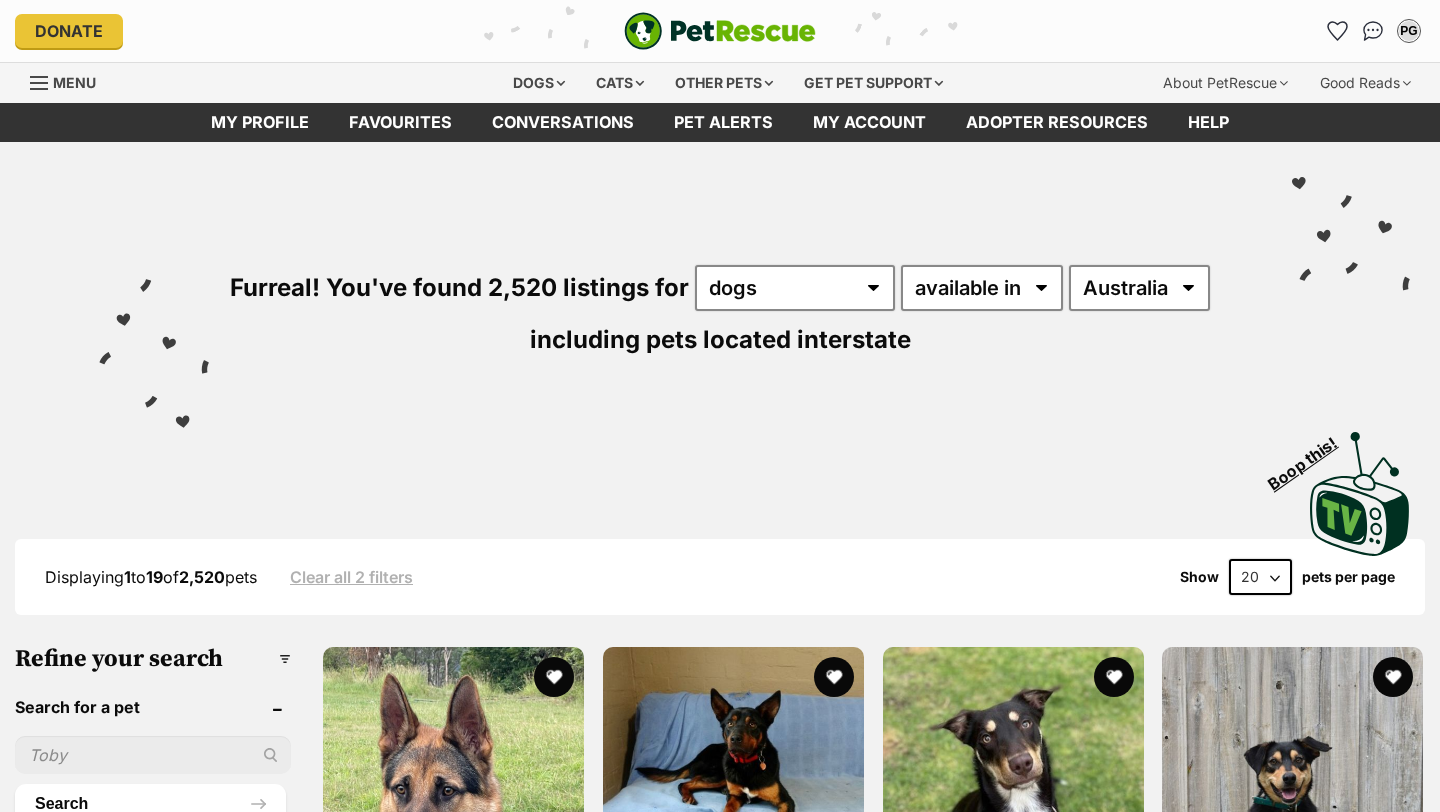 scroll, scrollTop: 0, scrollLeft: 0, axis: both 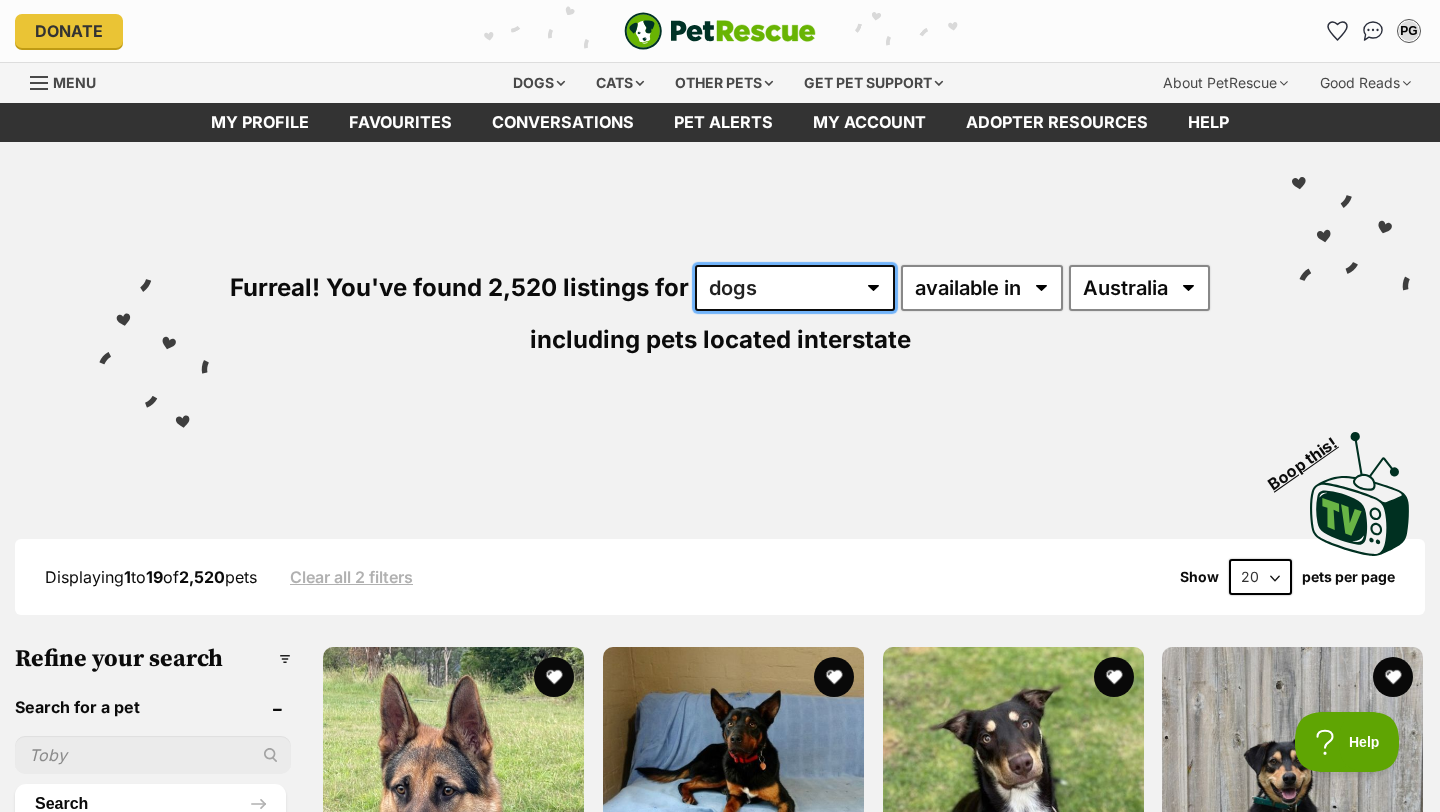 click on "any type of pet
cats
dogs
other pets" at bounding box center (795, 288) 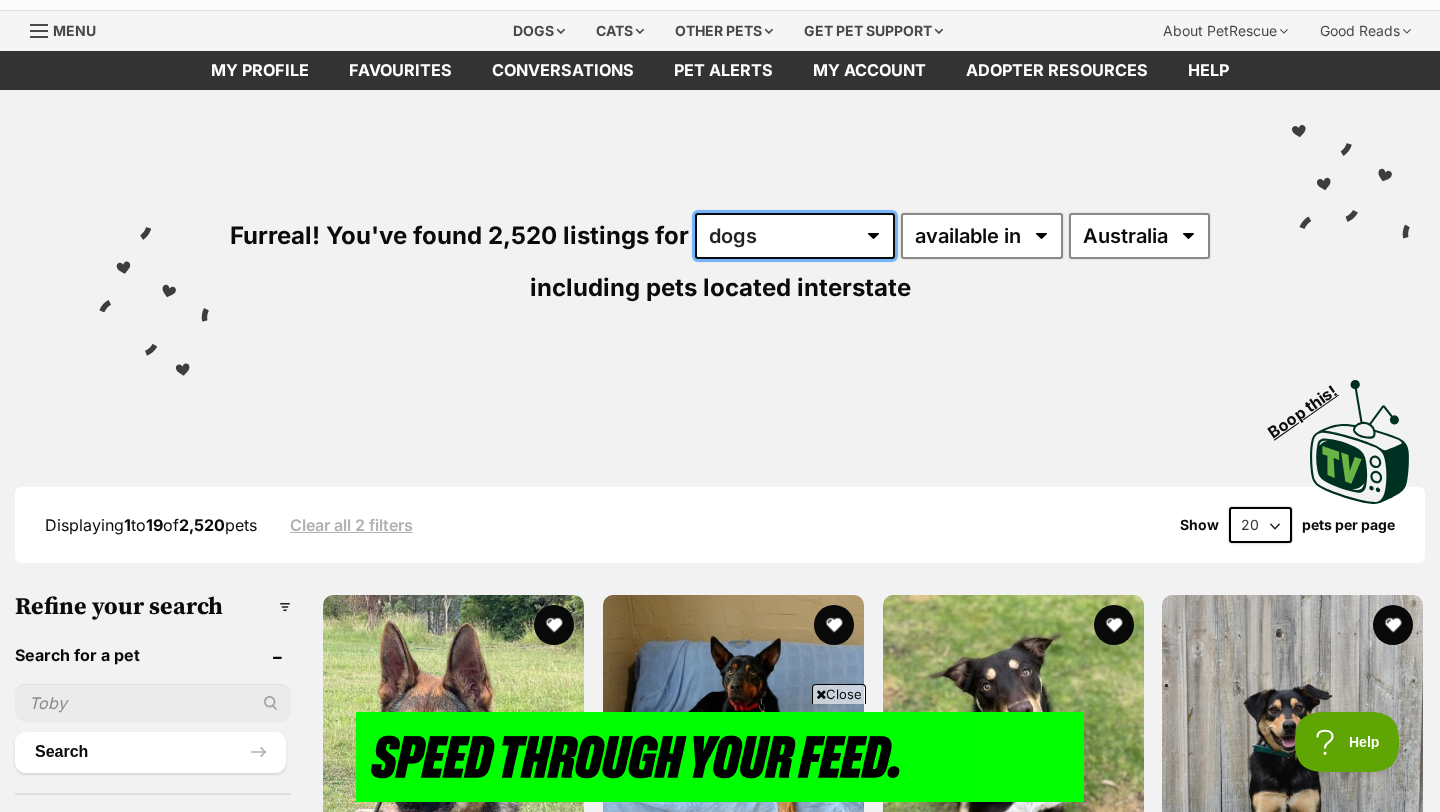 scroll, scrollTop: 0, scrollLeft: 0, axis: both 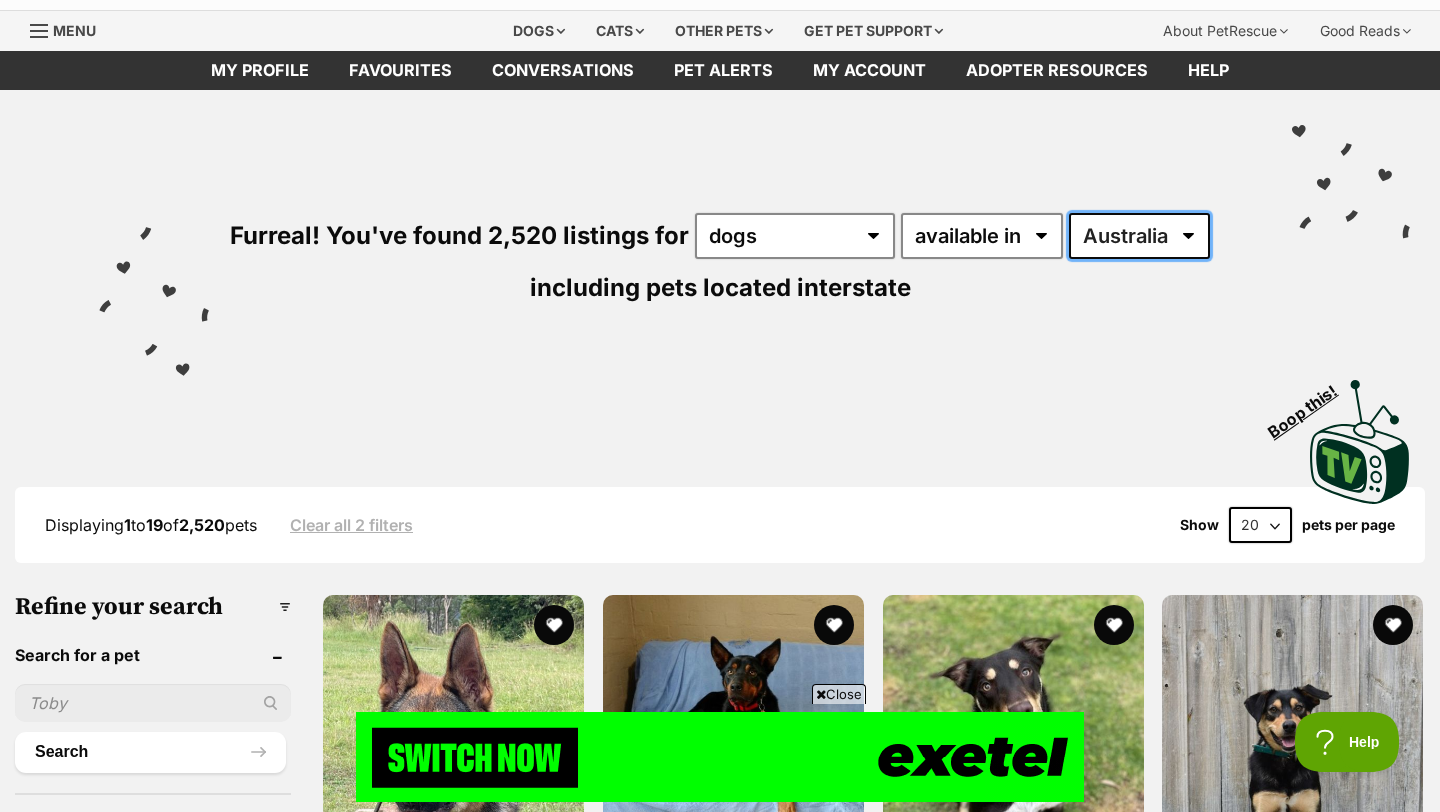 click on "Australia
ACT
NSW
NT
QLD
SA
TAS
VIC
WA" at bounding box center (1139, 236) 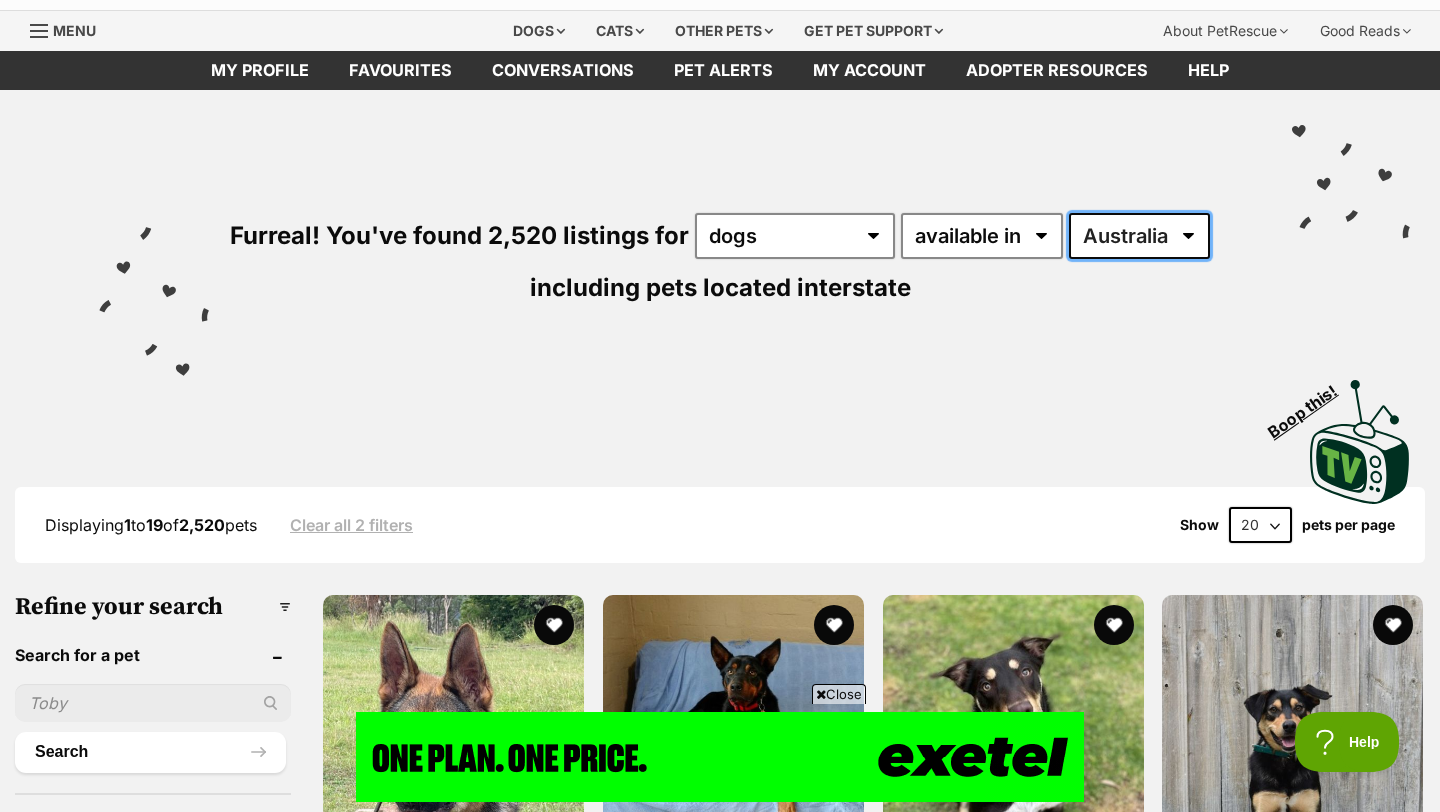 scroll, scrollTop: 0, scrollLeft: 0, axis: both 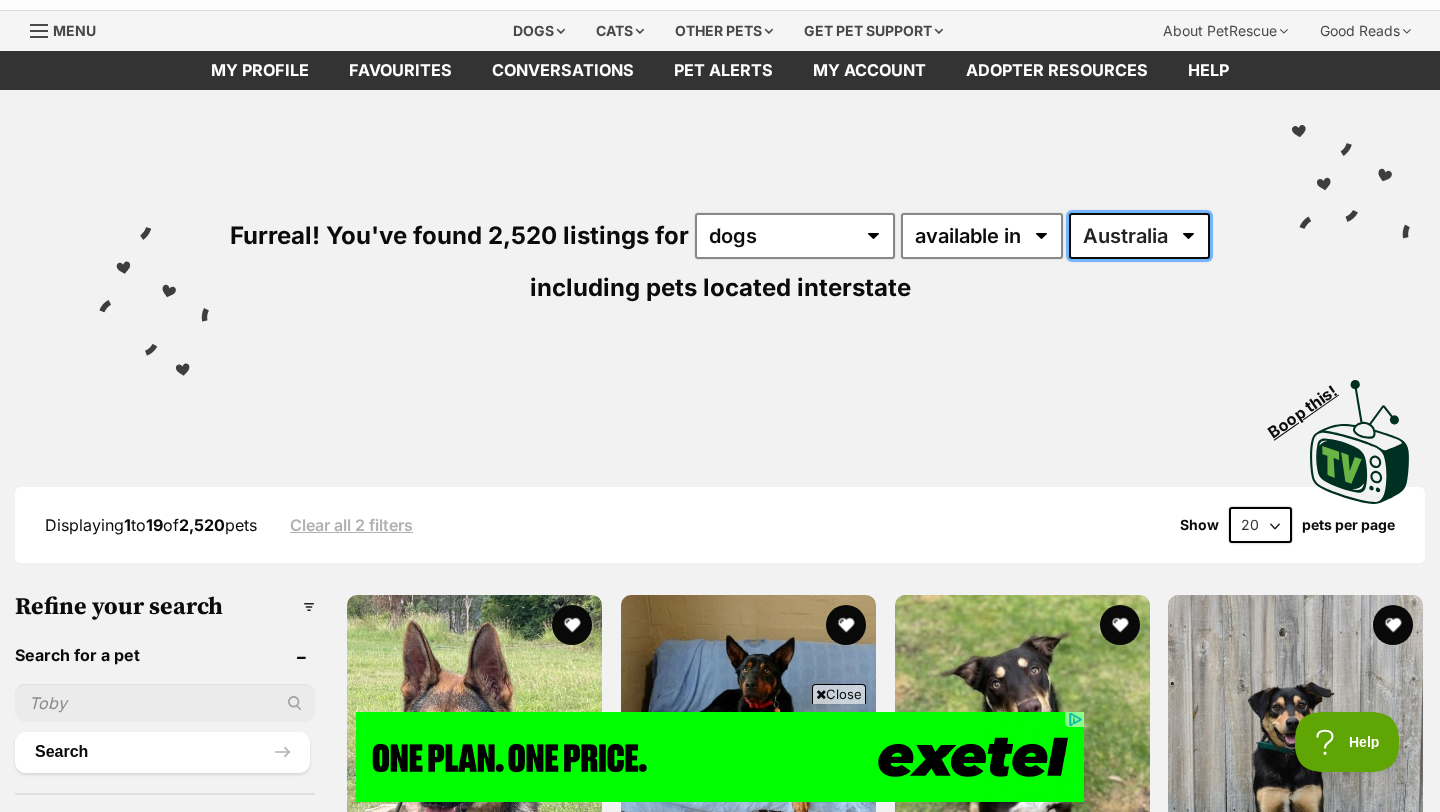 select on "VIC" 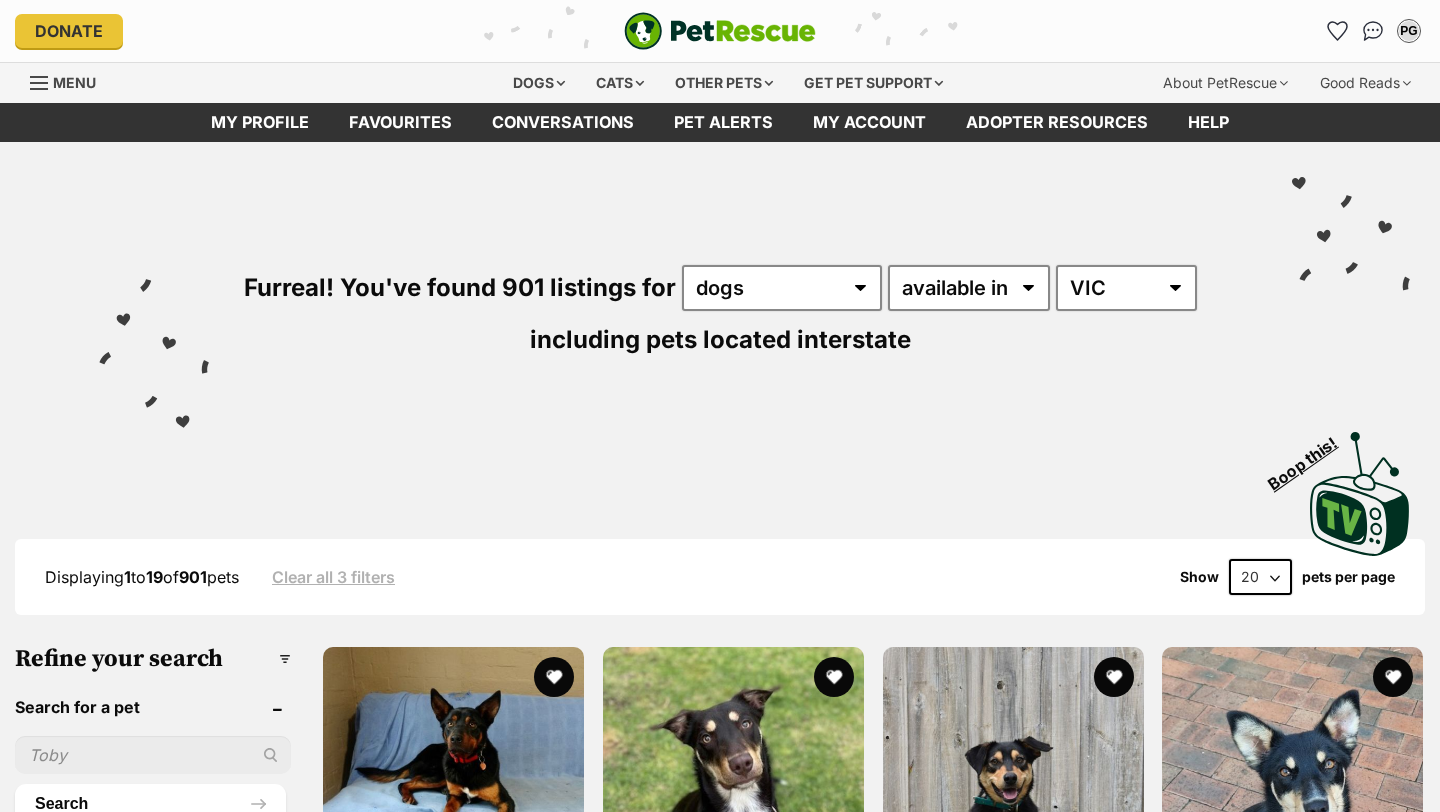 scroll, scrollTop: 0, scrollLeft: 0, axis: both 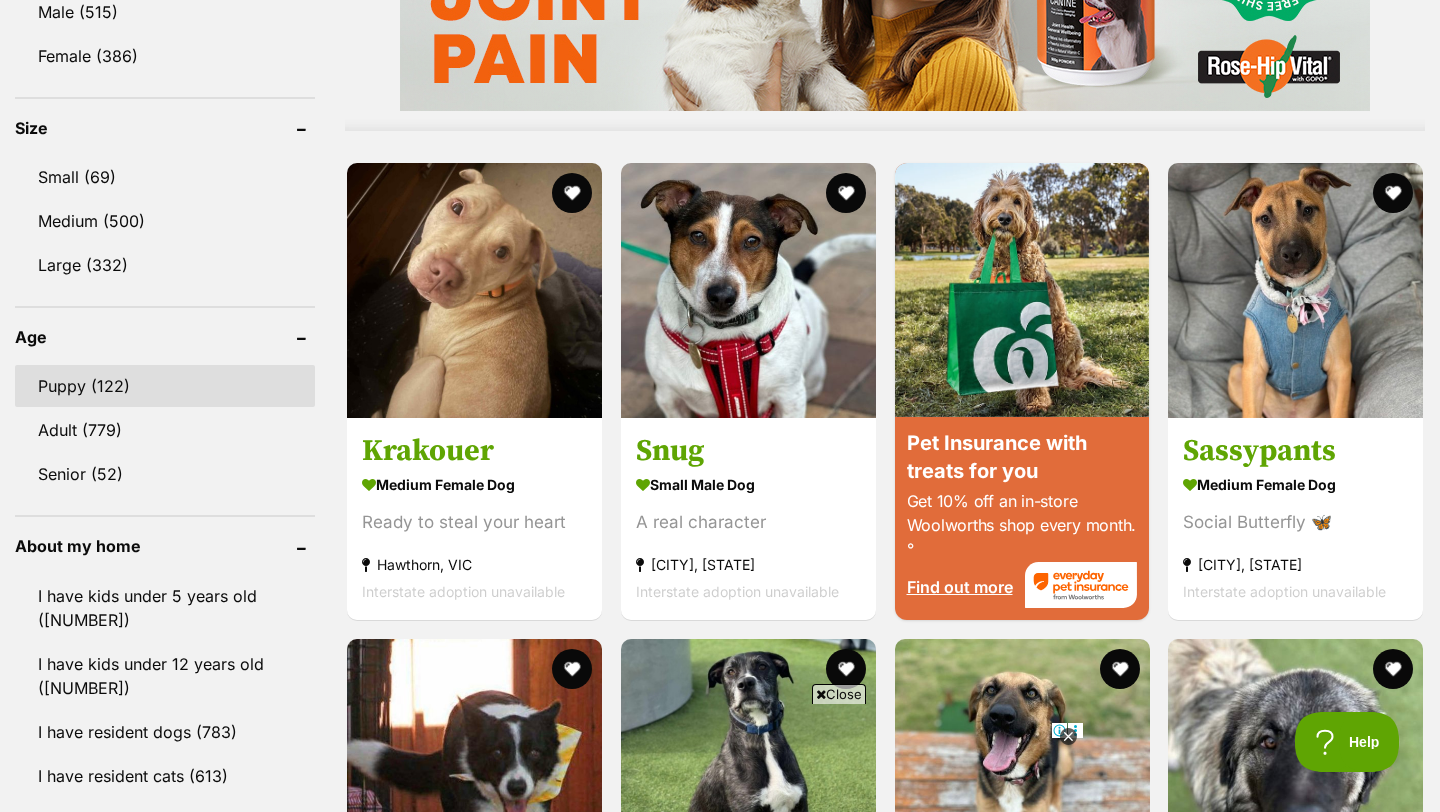 click on "Puppy (122)" at bounding box center [165, 386] 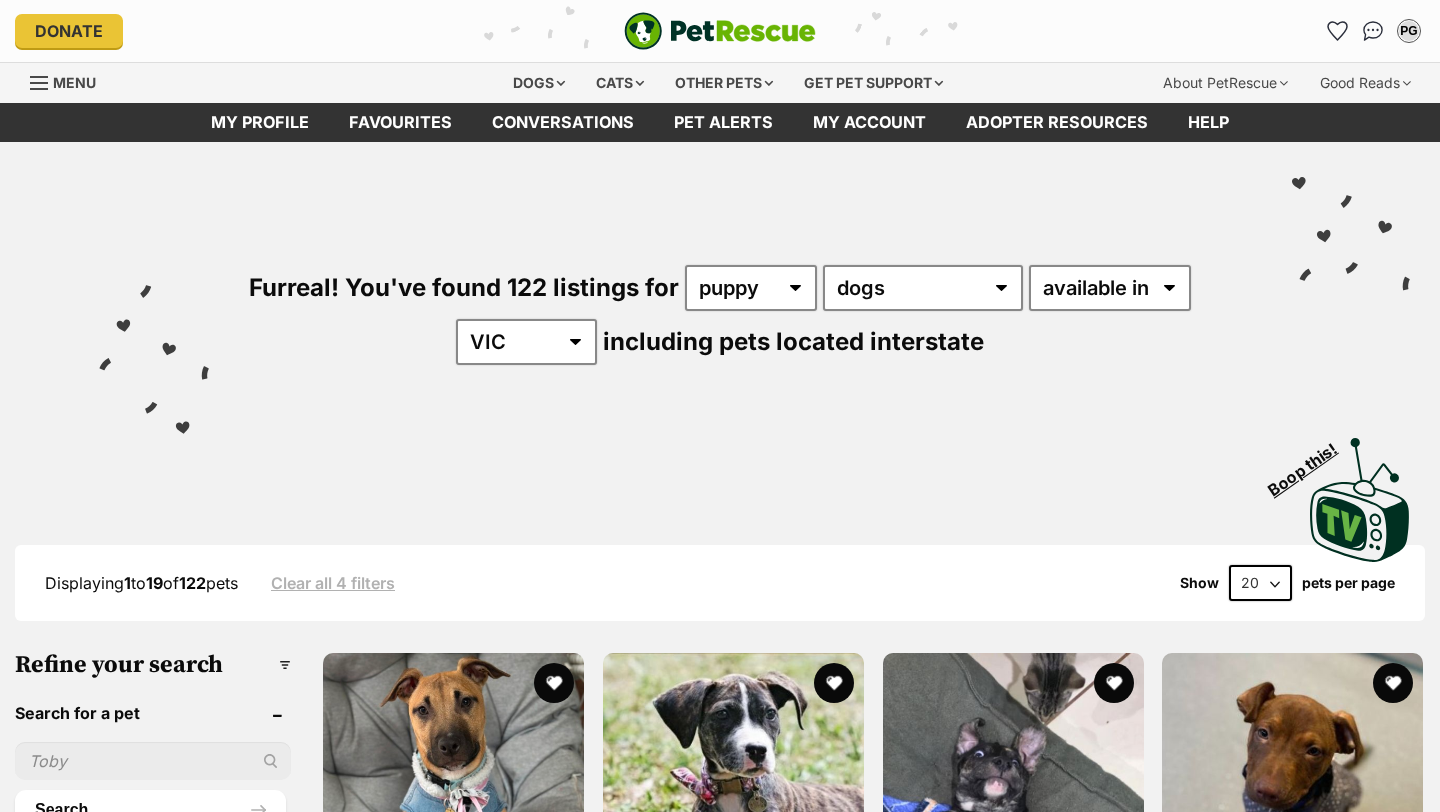 scroll, scrollTop: 0, scrollLeft: 0, axis: both 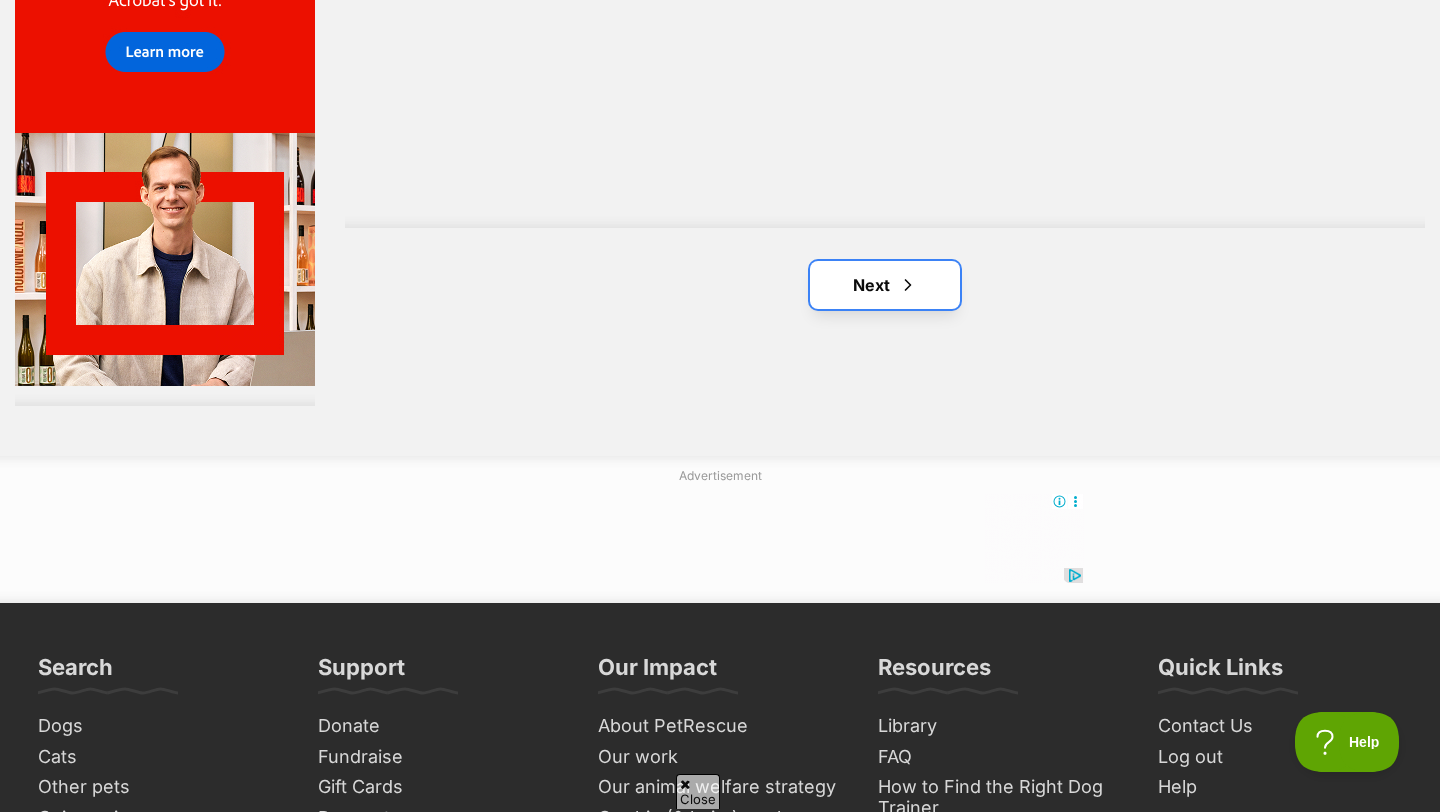 click on "Next" at bounding box center [885, 285] 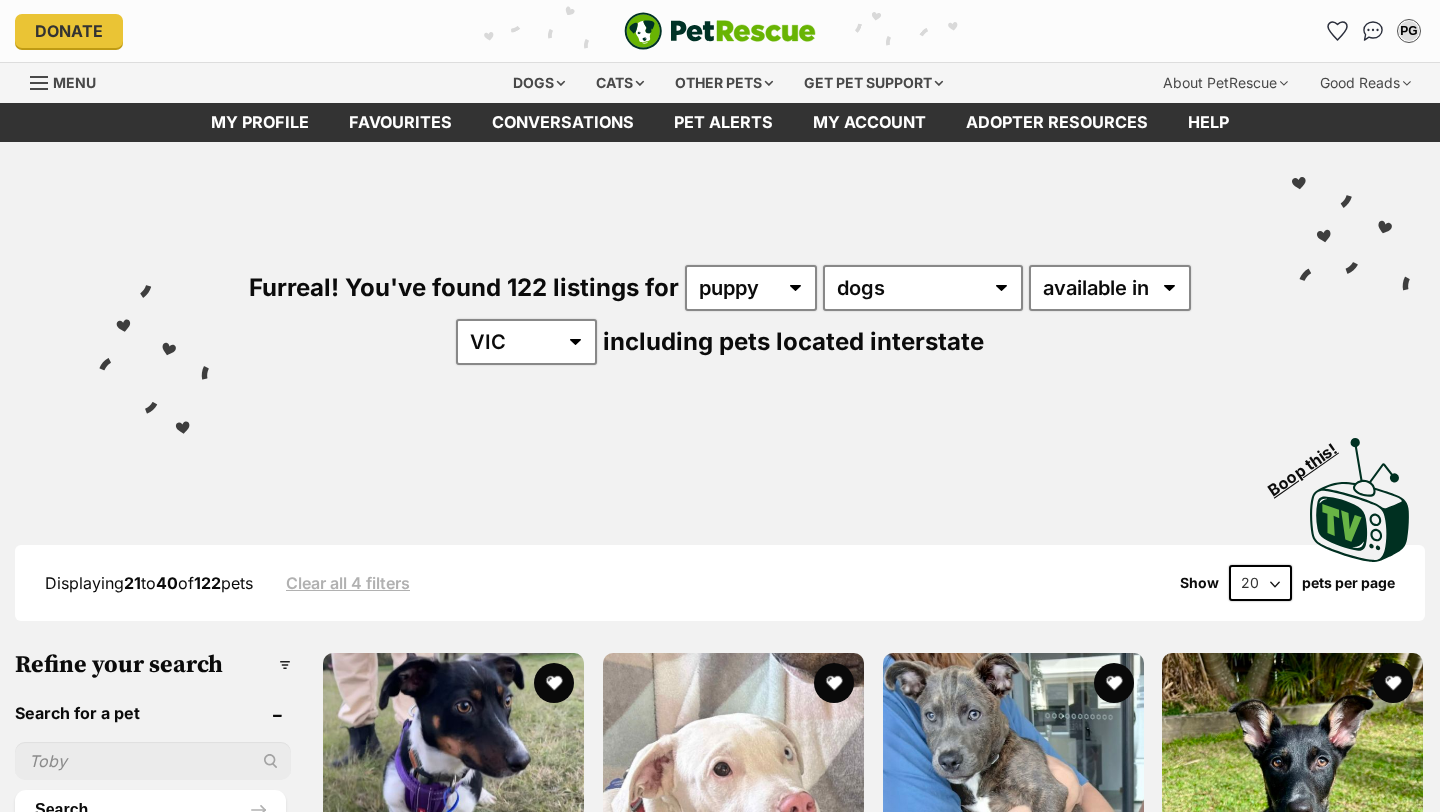 scroll, scrollTop: 0, scrollLeft: 0, axis: both 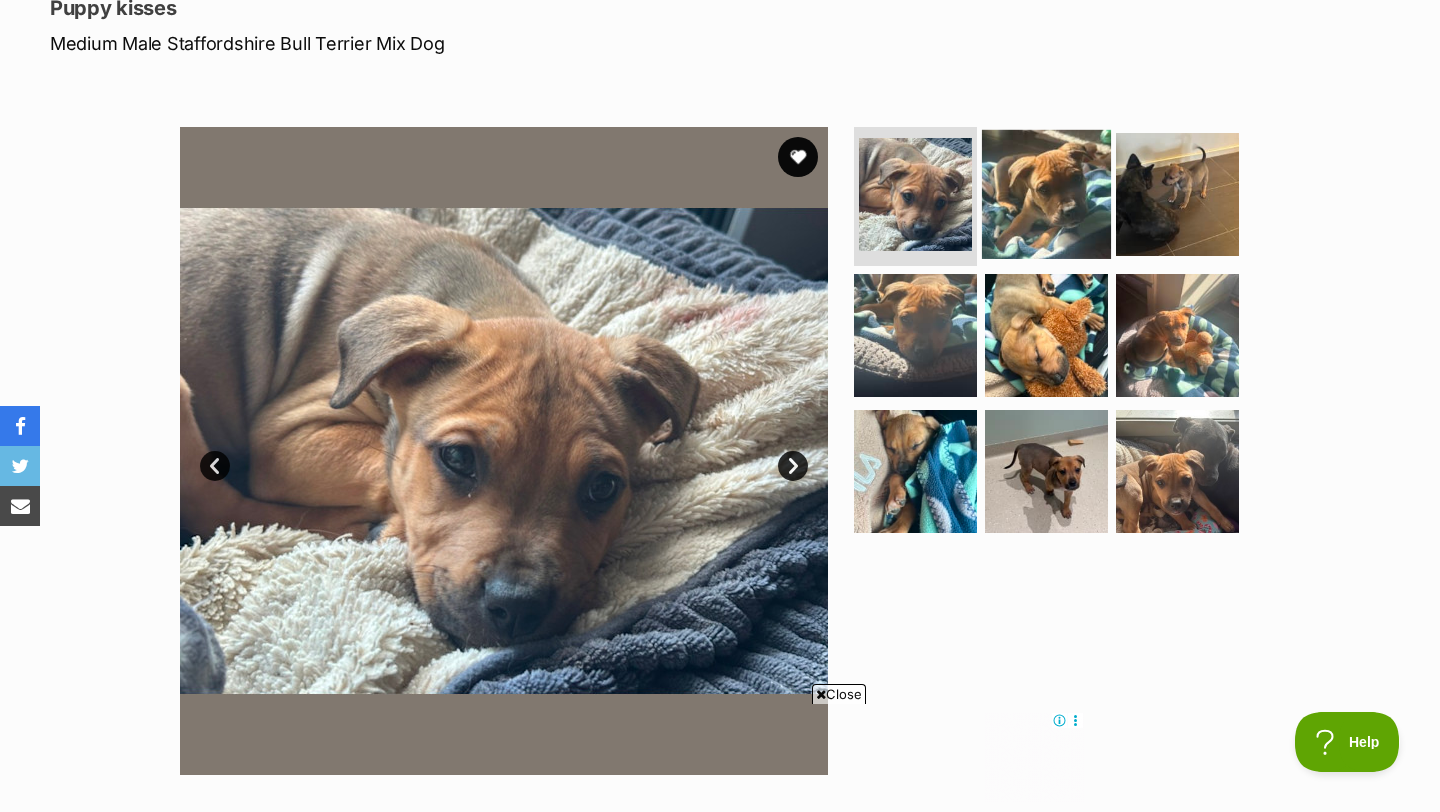 click at bounding box center [1046, 193] 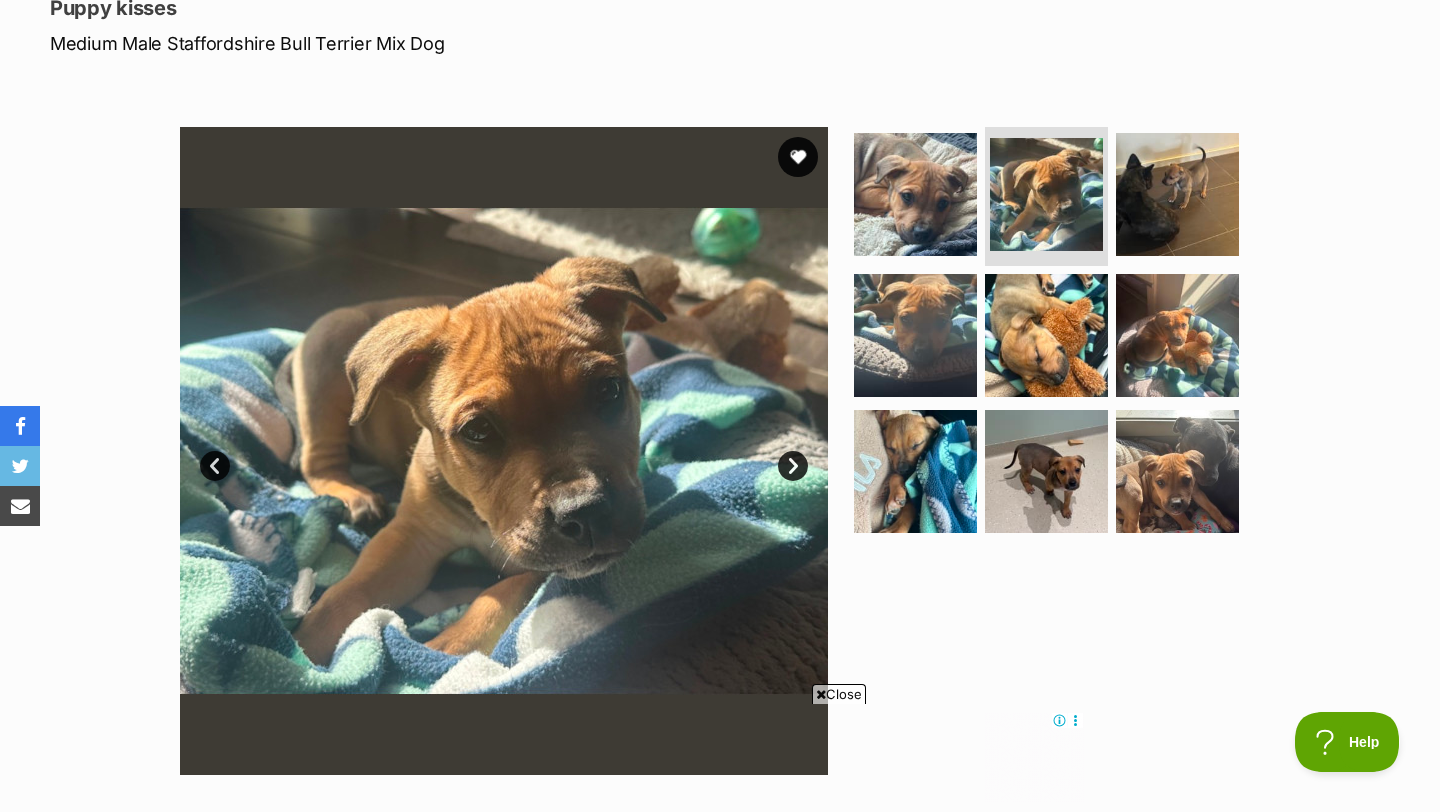 click on "Next" at bounding box center (793, 466) 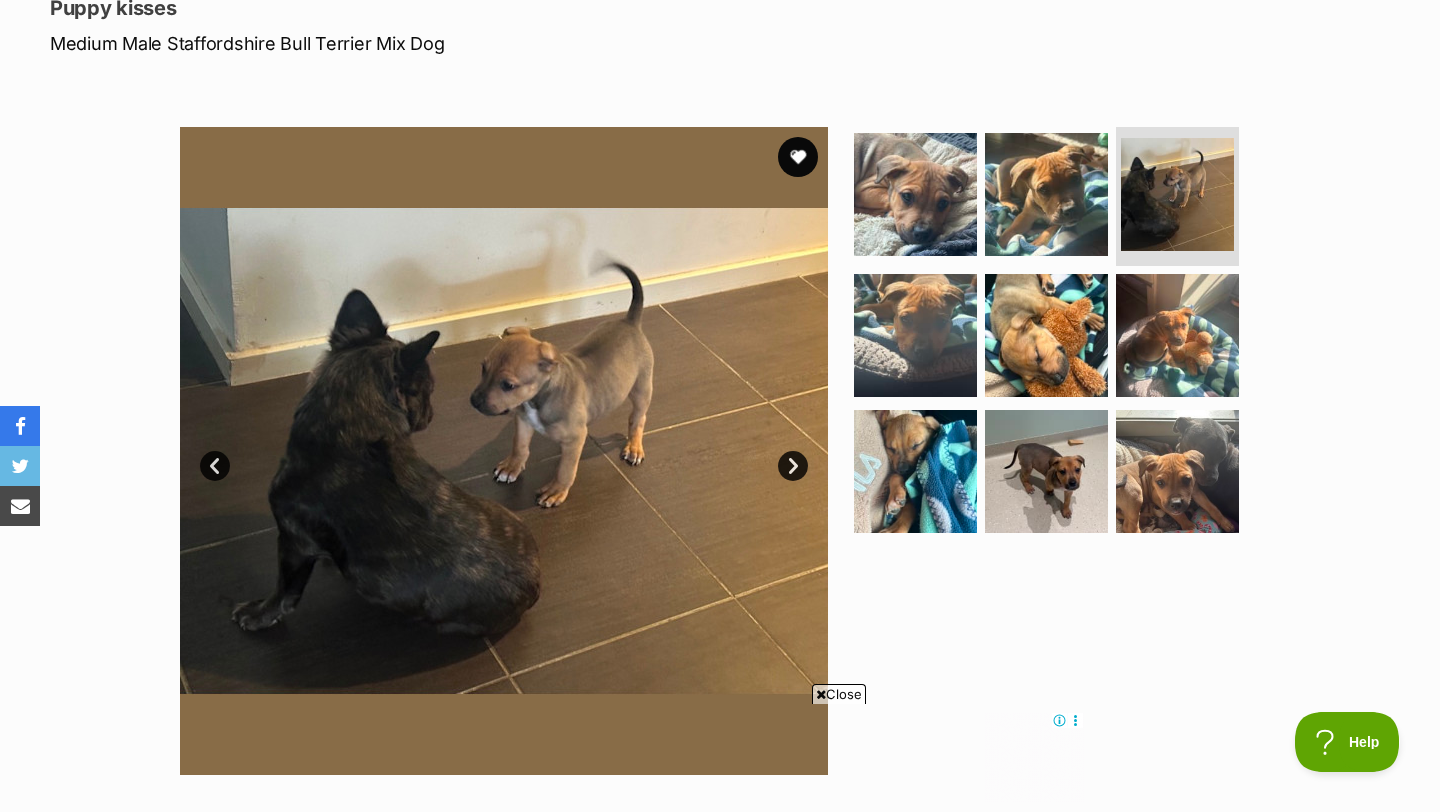 click on "Next" at bounding box center (793, 466) 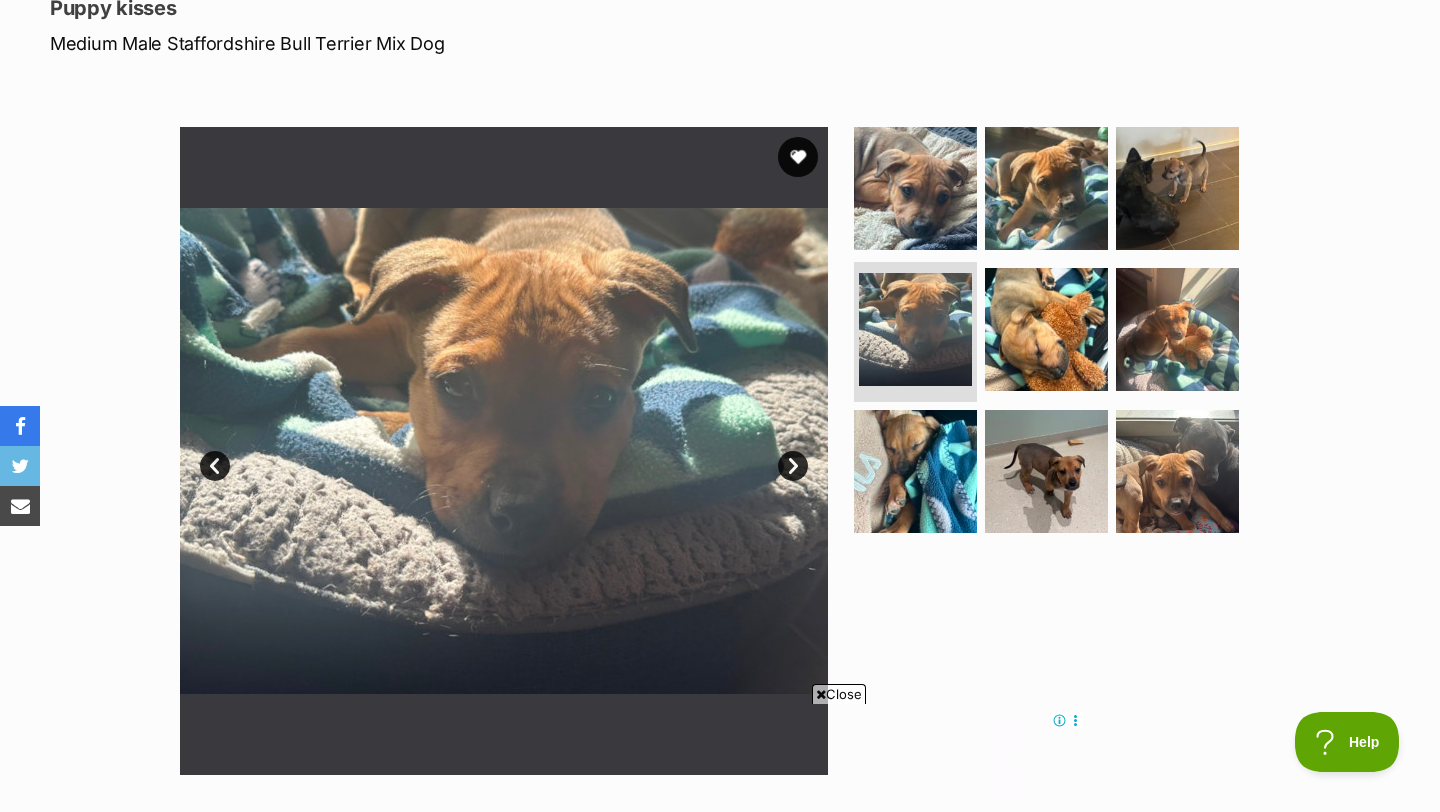 click on "Next" at bounding box center [793, 466] 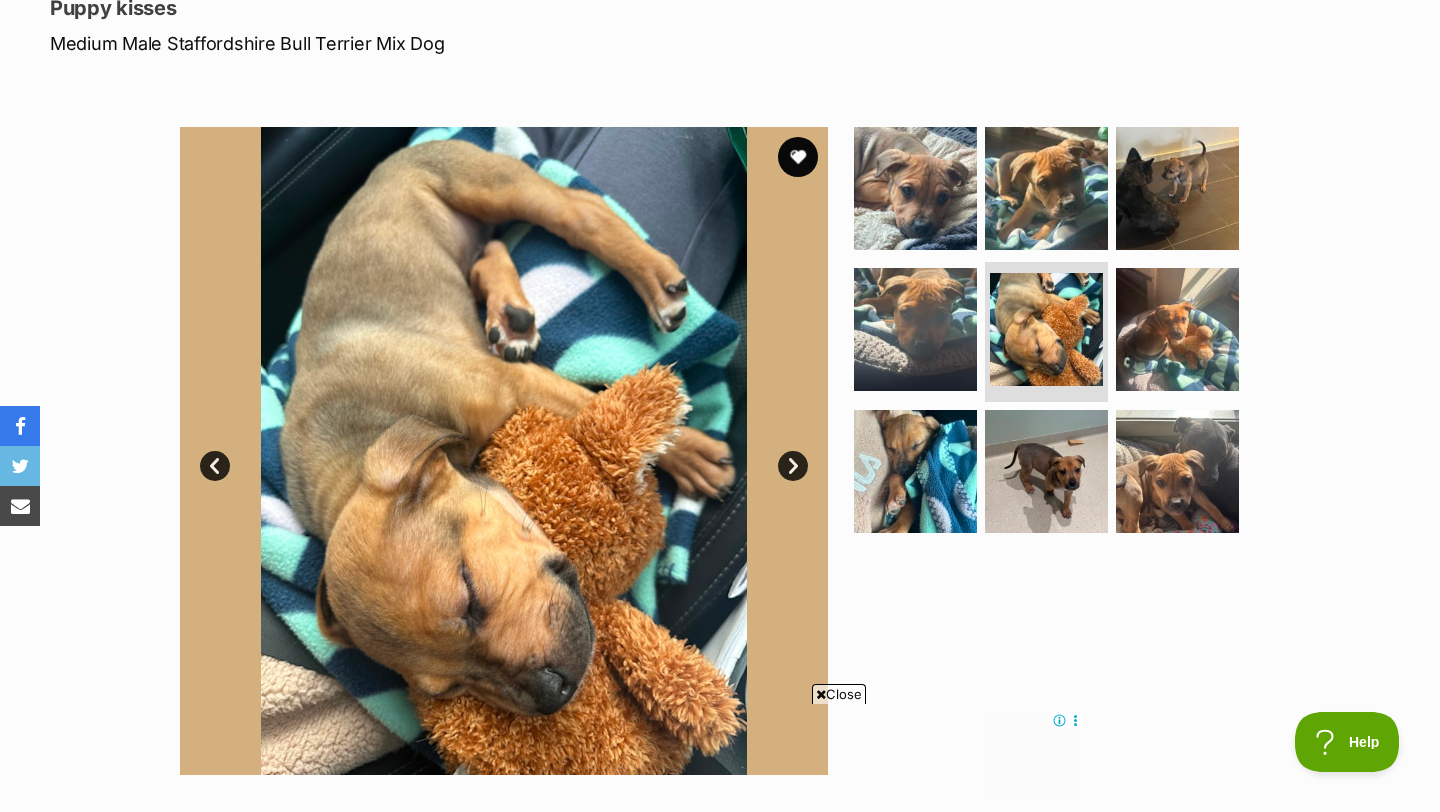 click on "Next" at bounding box center [793, 466] 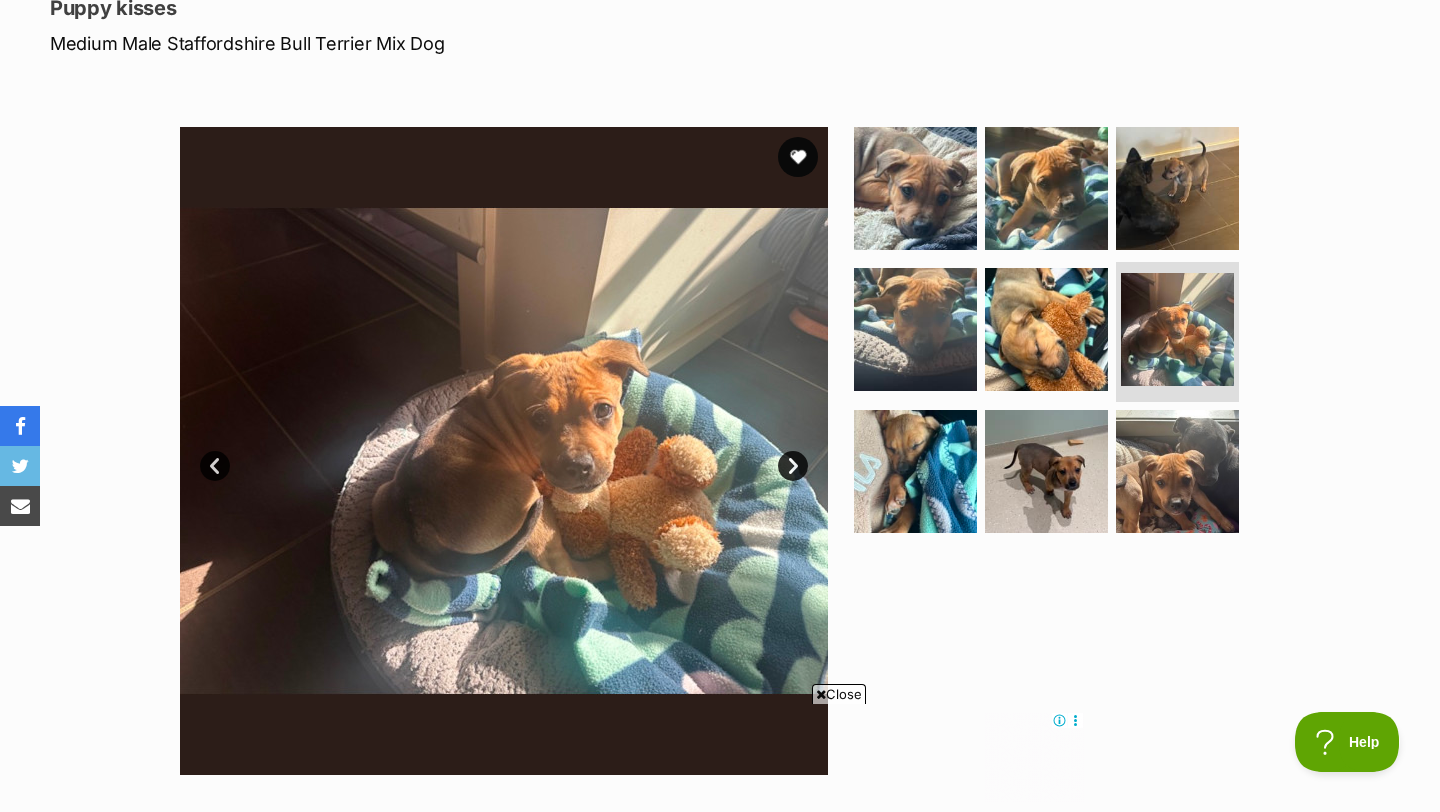 click on "Next" at bounding box center [793, 466] 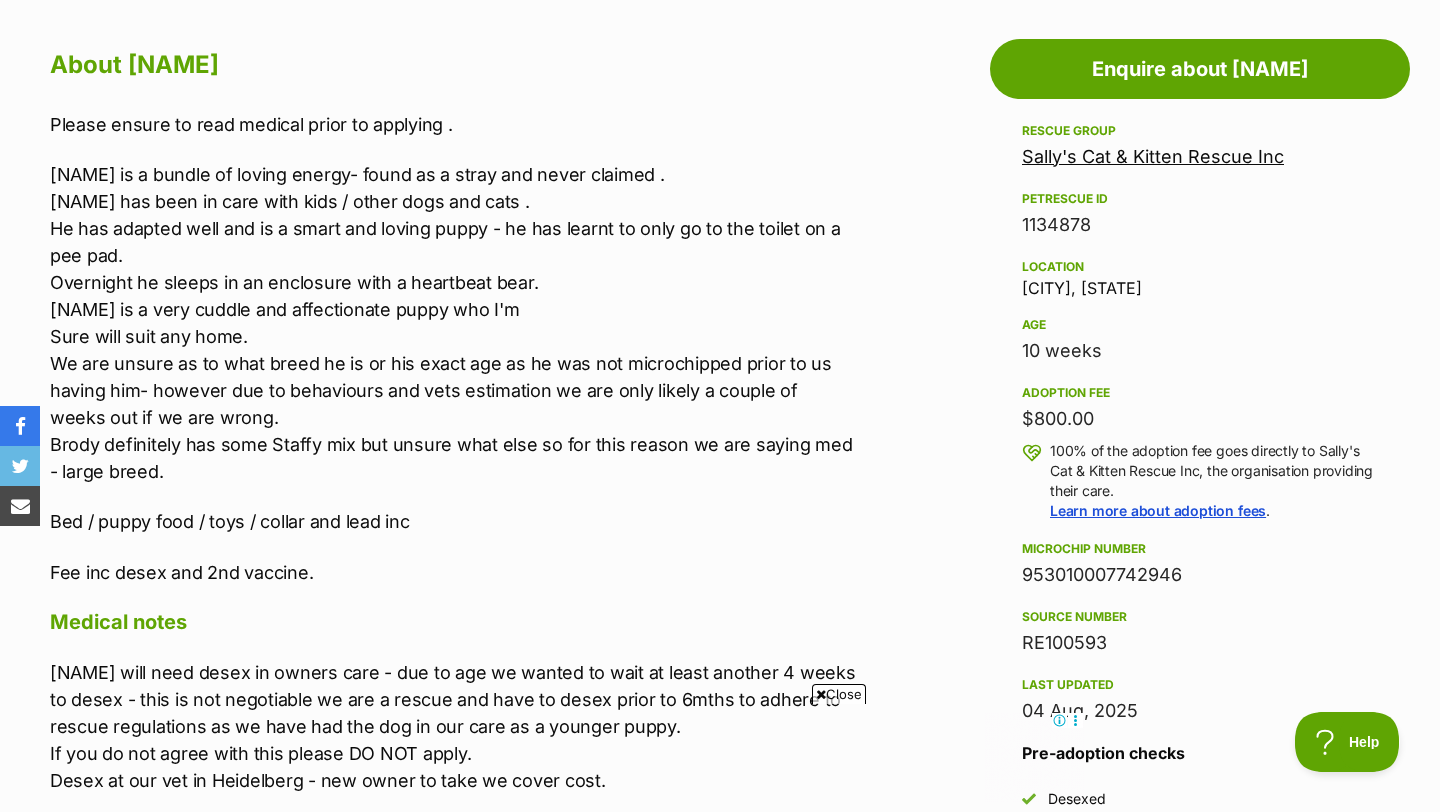 scroll, scrollTop: 1096, scrollLeft: 0, axis: vertical 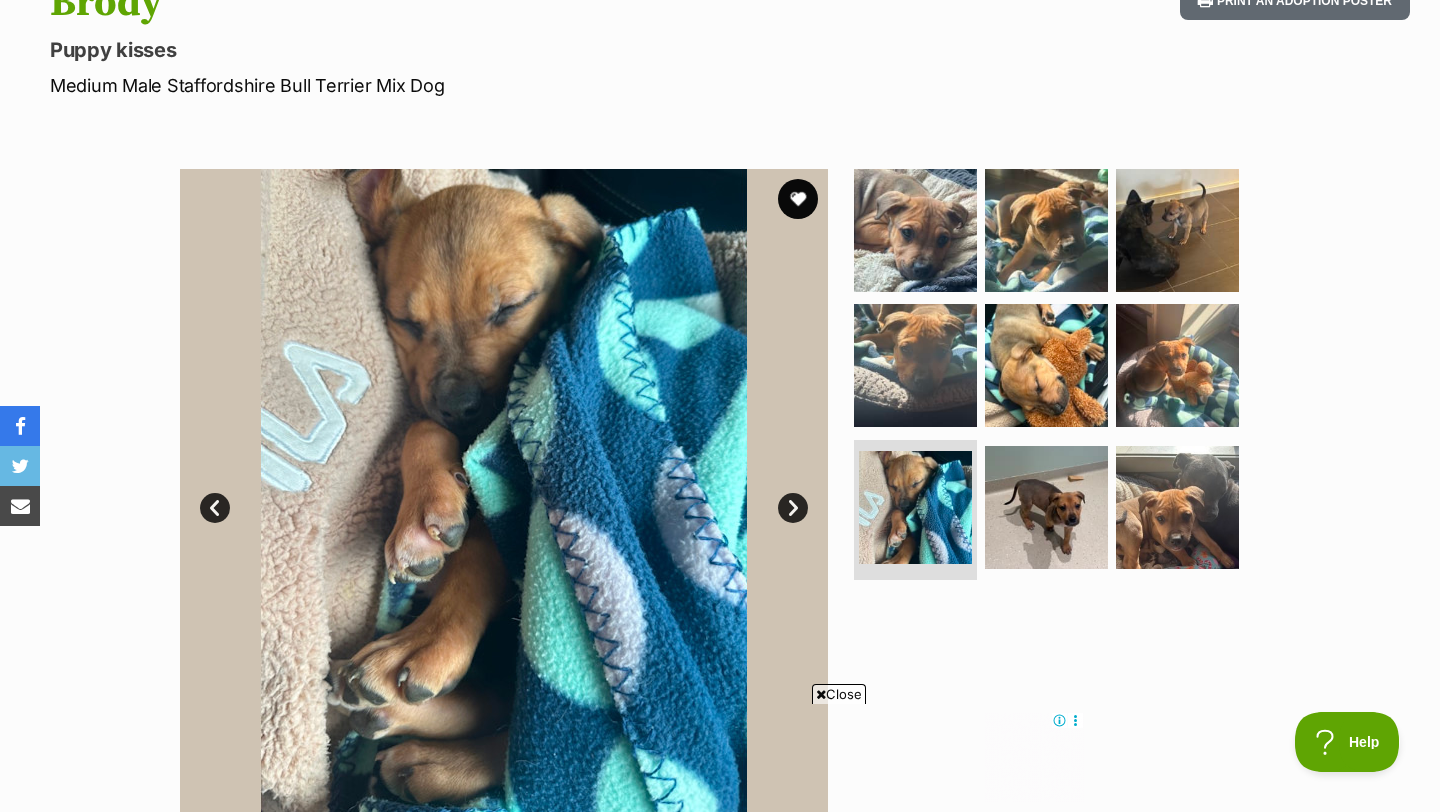 click on "Next" at bounding box center [793, 508] 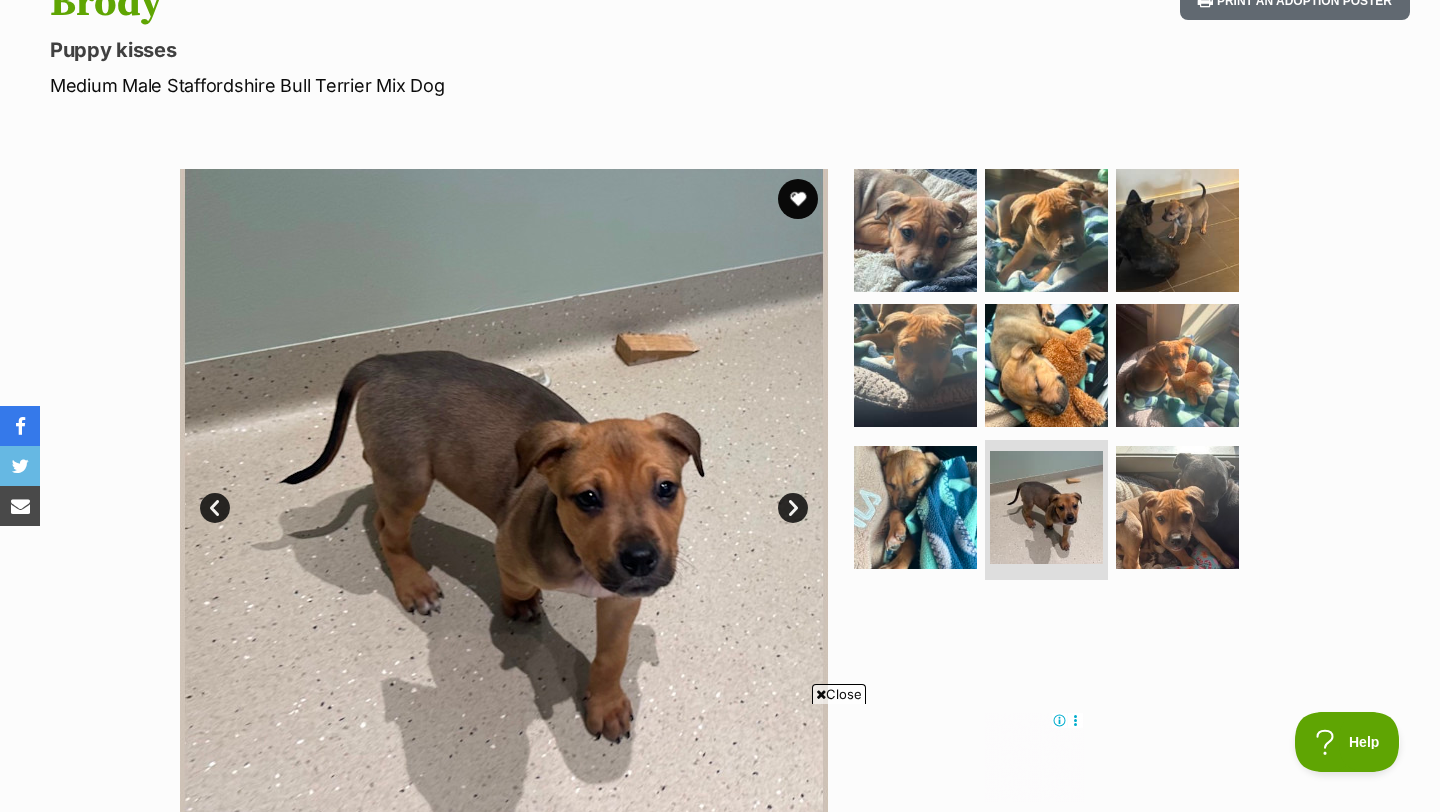 click on "Next" at bounding box center (793, 508) 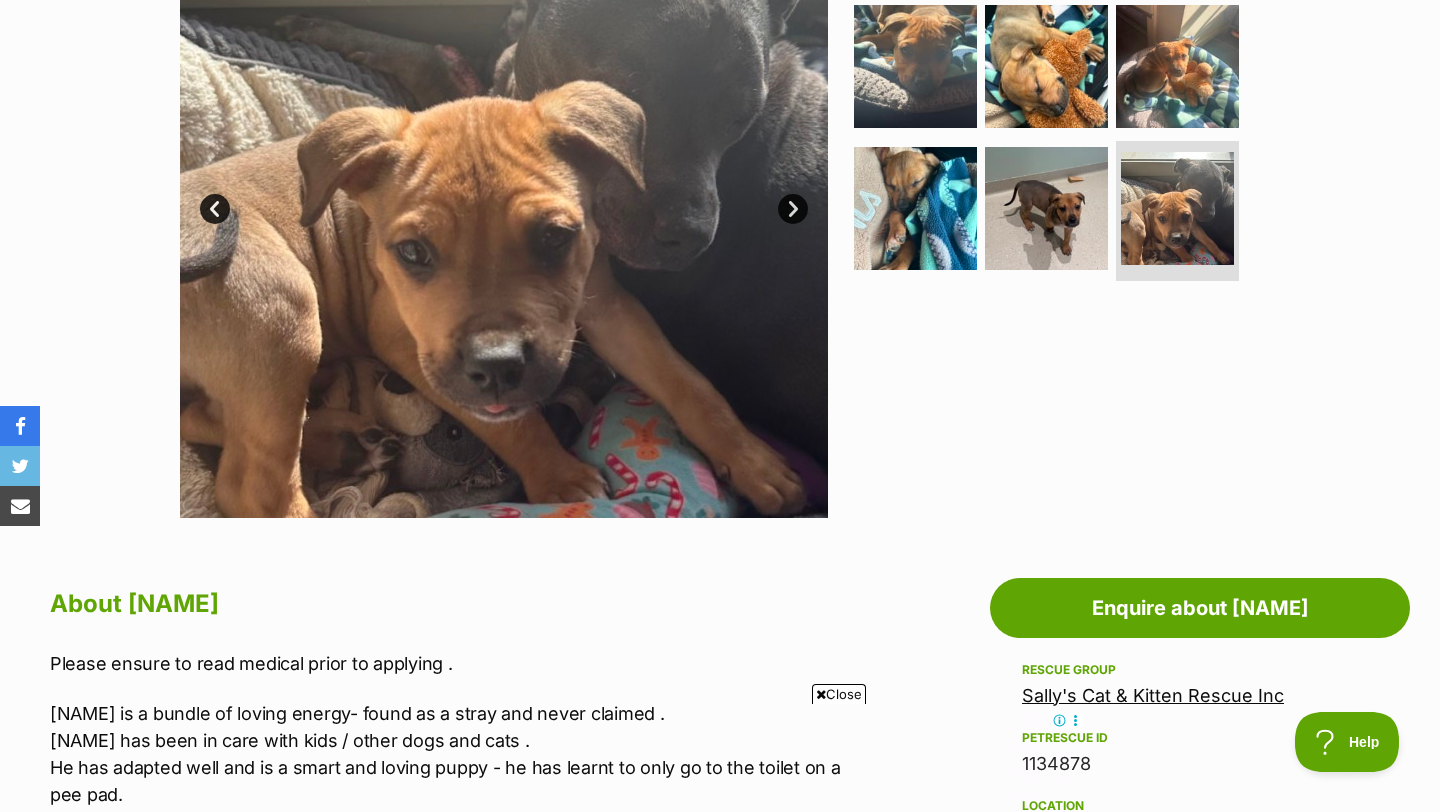 scroll, scrollTop: 550, scrollLeft: 0, axis: vertical 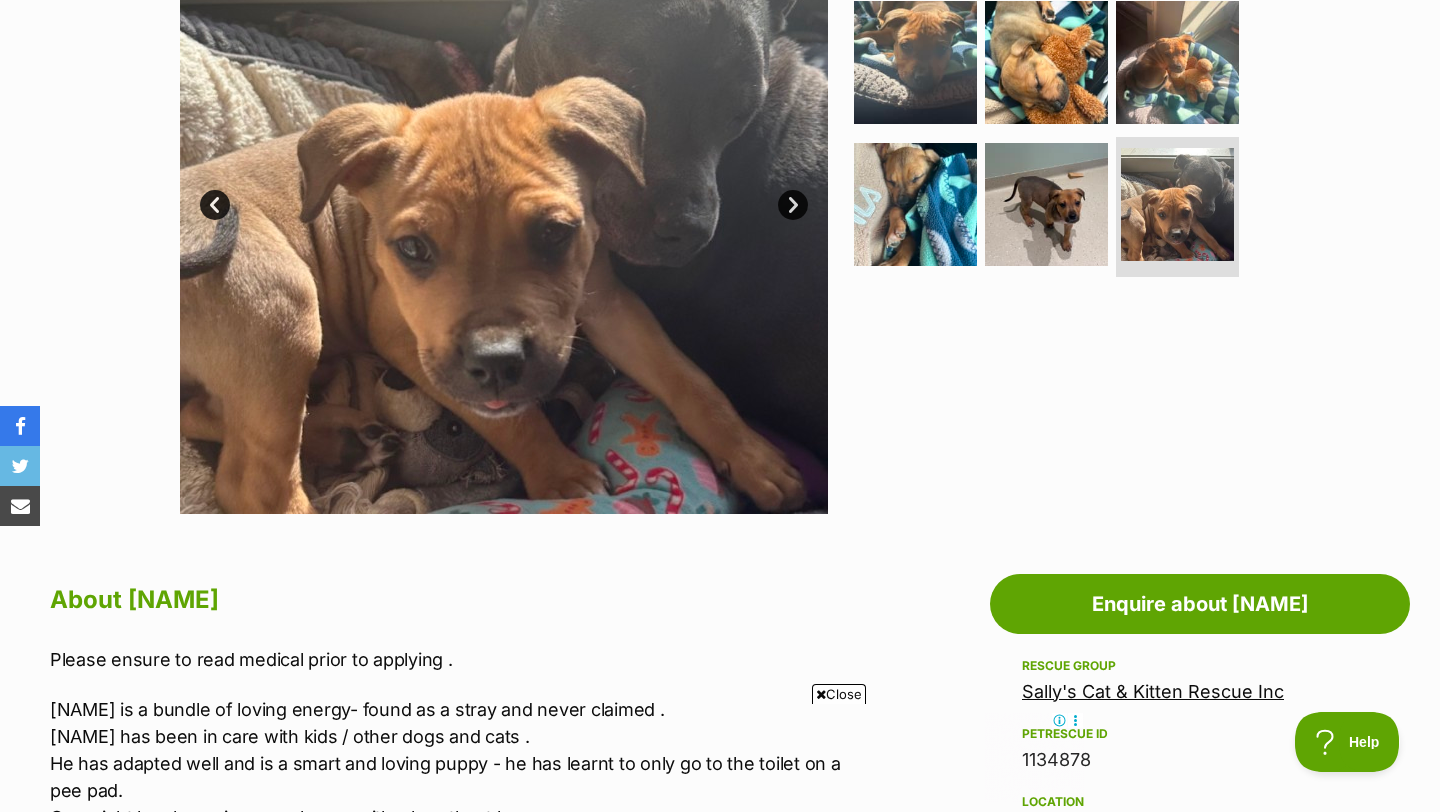 click on "Next" at bounding box center [793, 205] 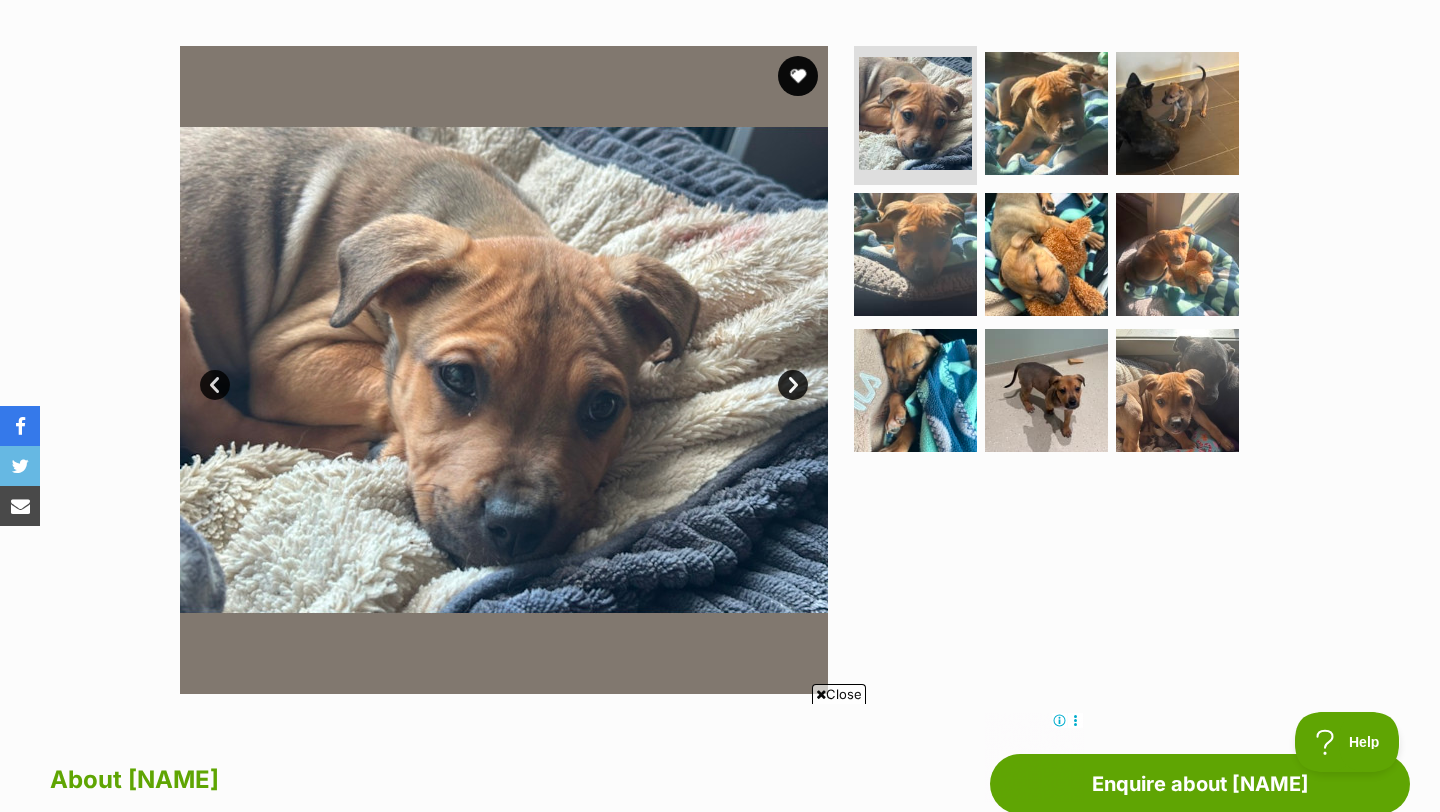scroll, scrollTop: 367, scrollLeft: 0, axis: vertical 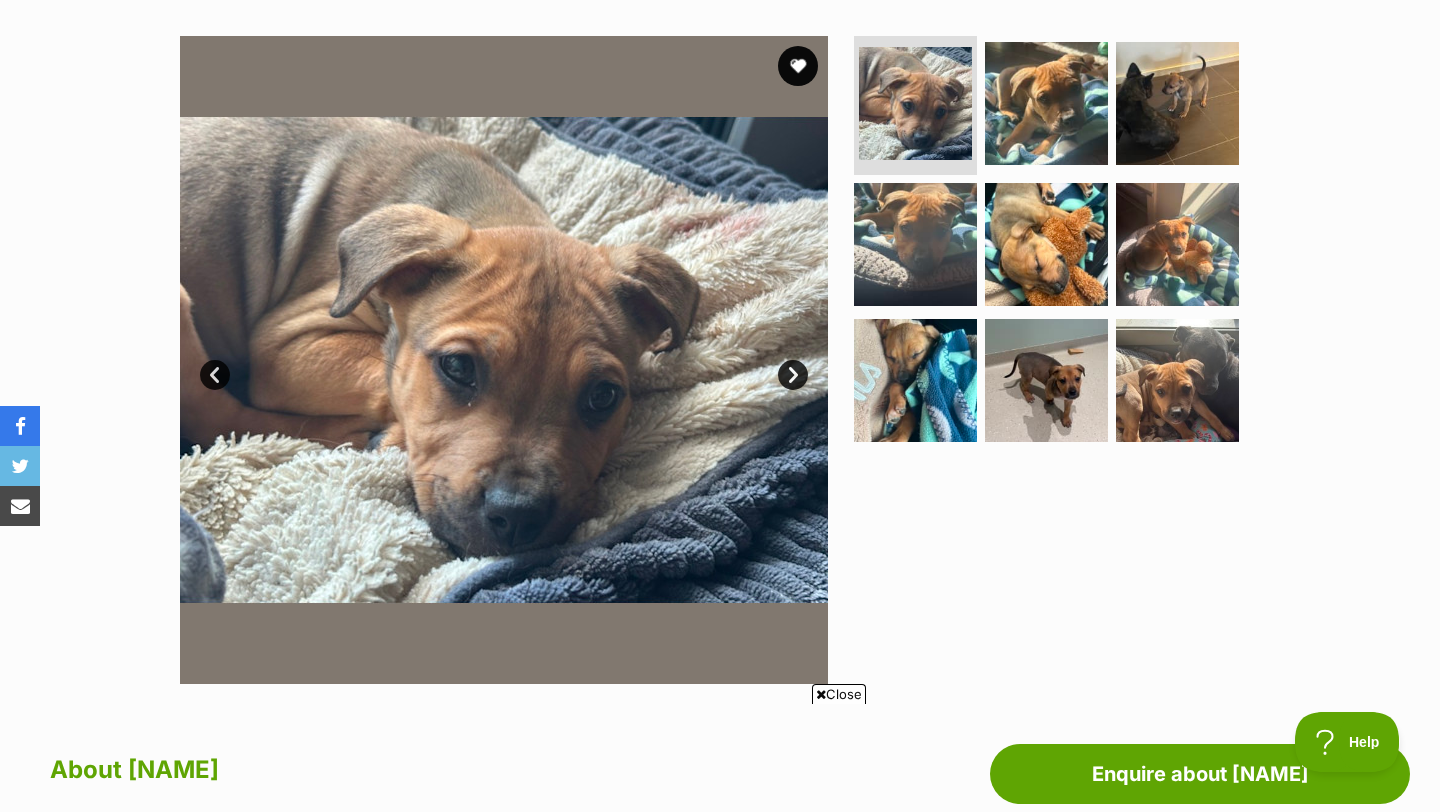 click on "Next" at bounding box center (793, 375) 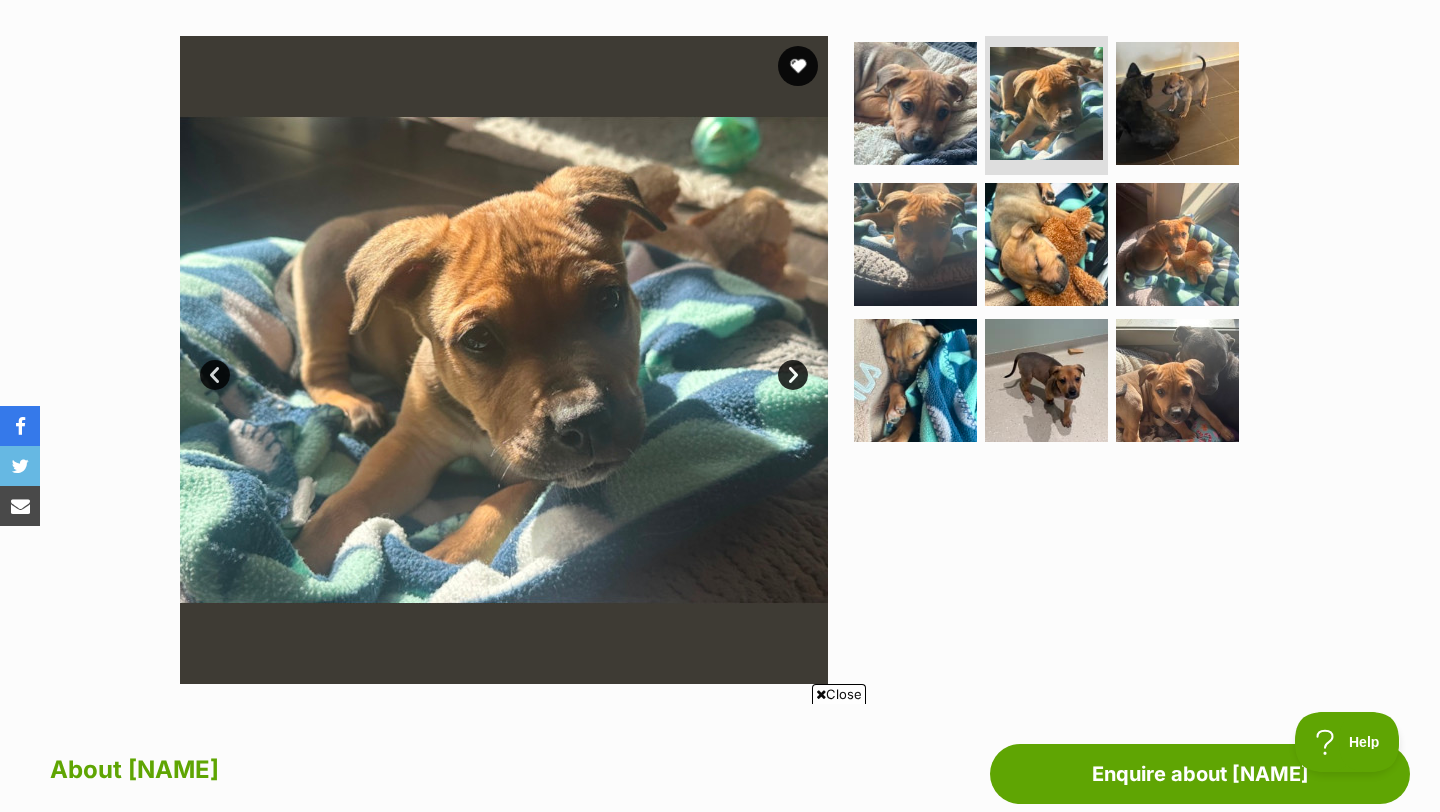 click on "Next" at bounding box center (793, 375) 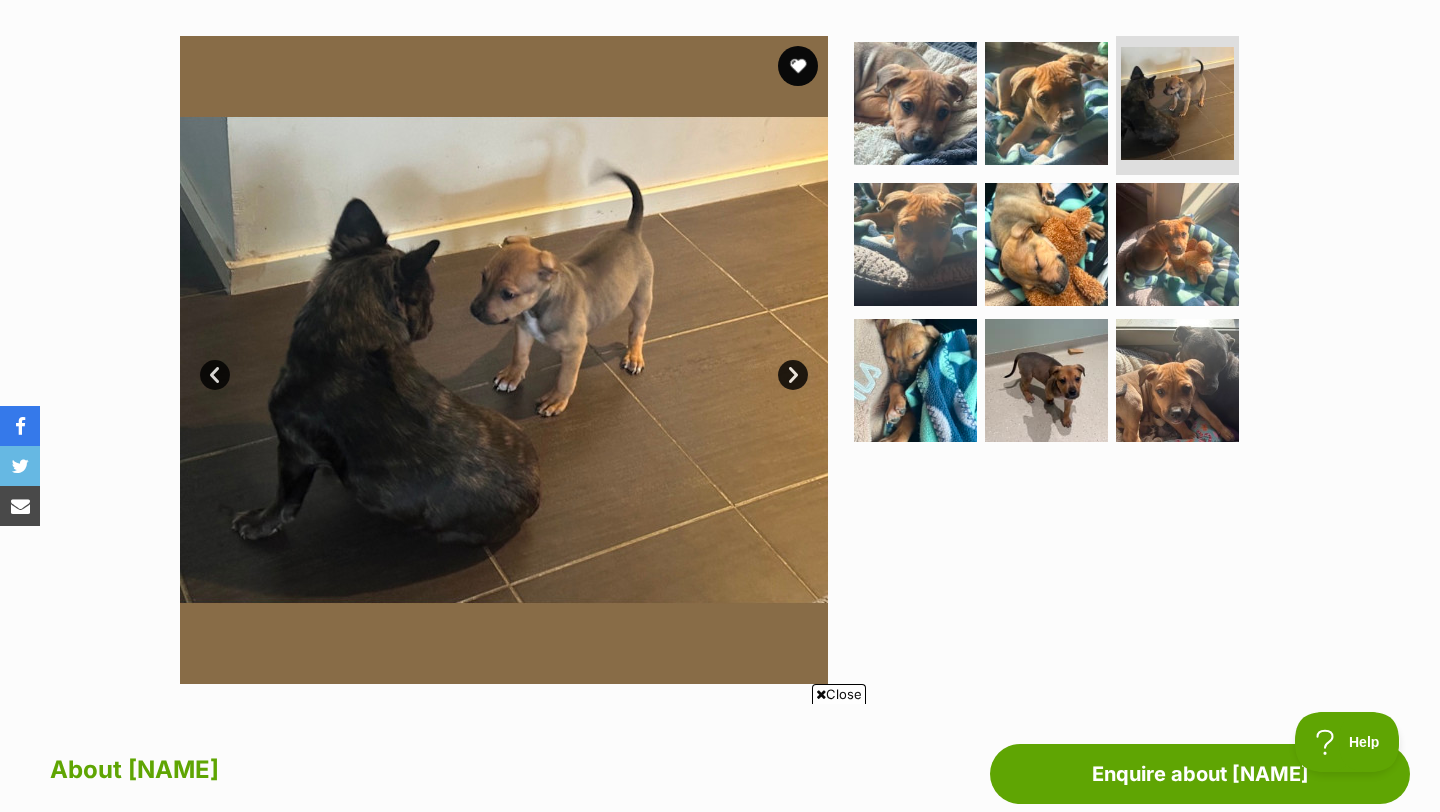 click on "Next" at bounding box center [793, 375] 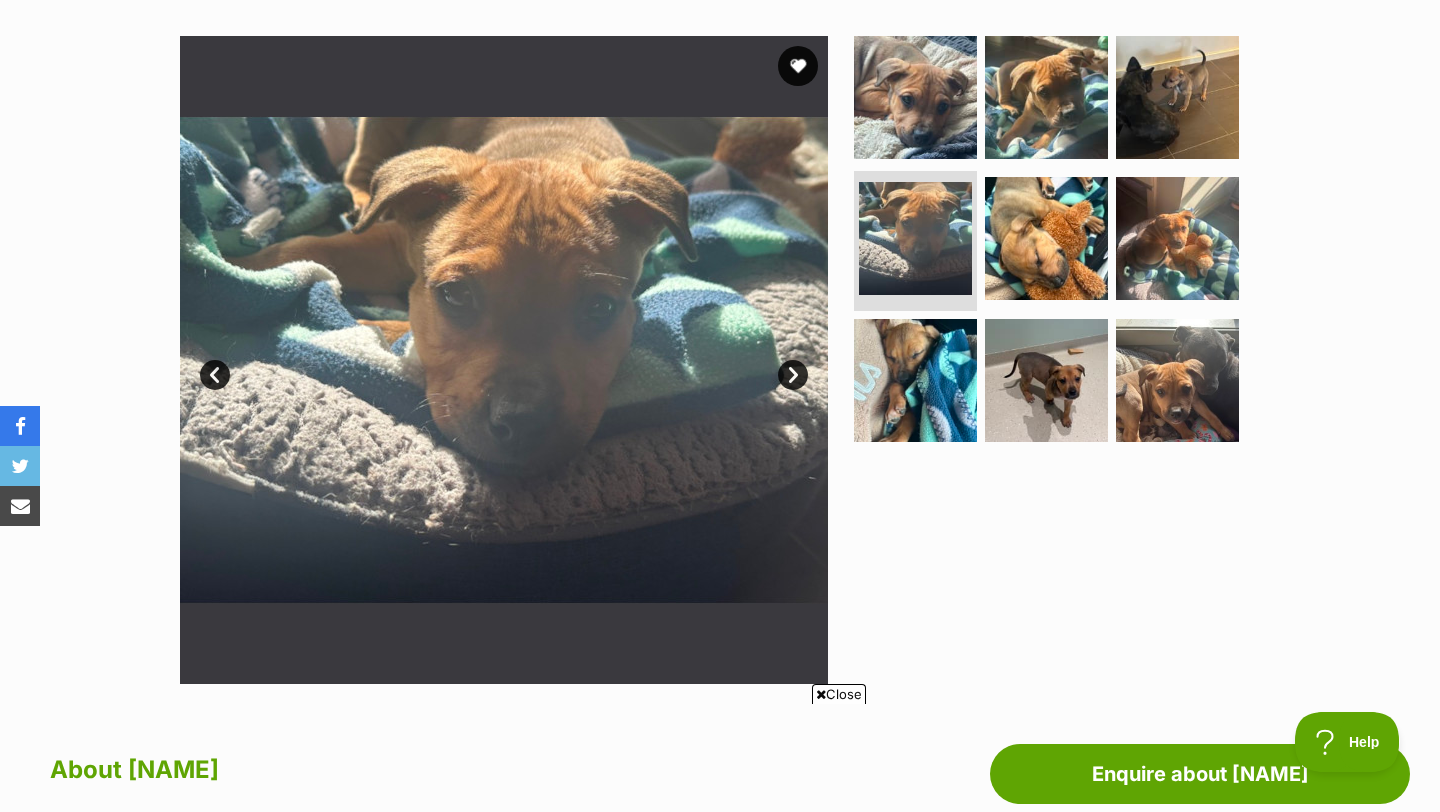 click on "Next" at bounding box center (793, 375) 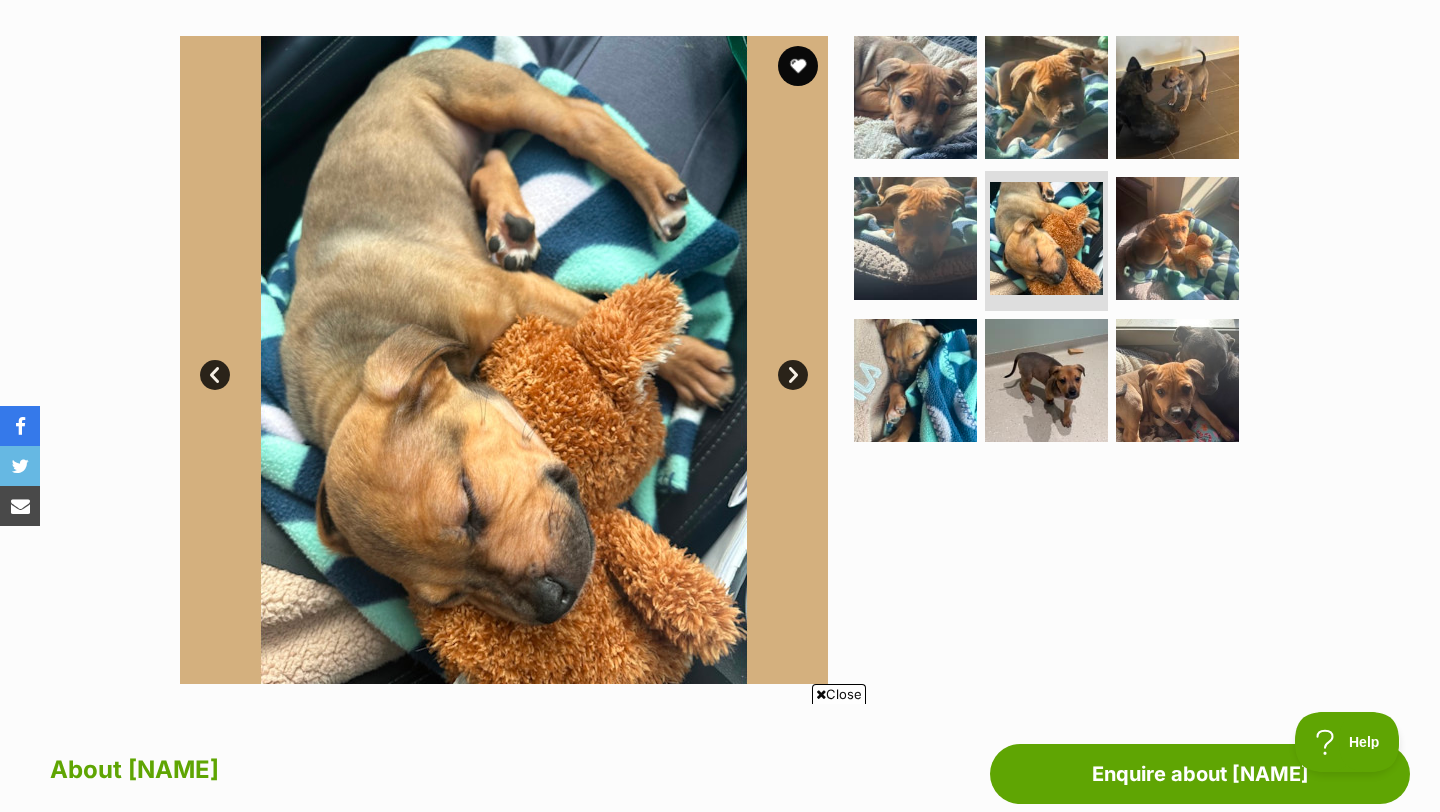 click on "Next" at bounding box center (793, 375) 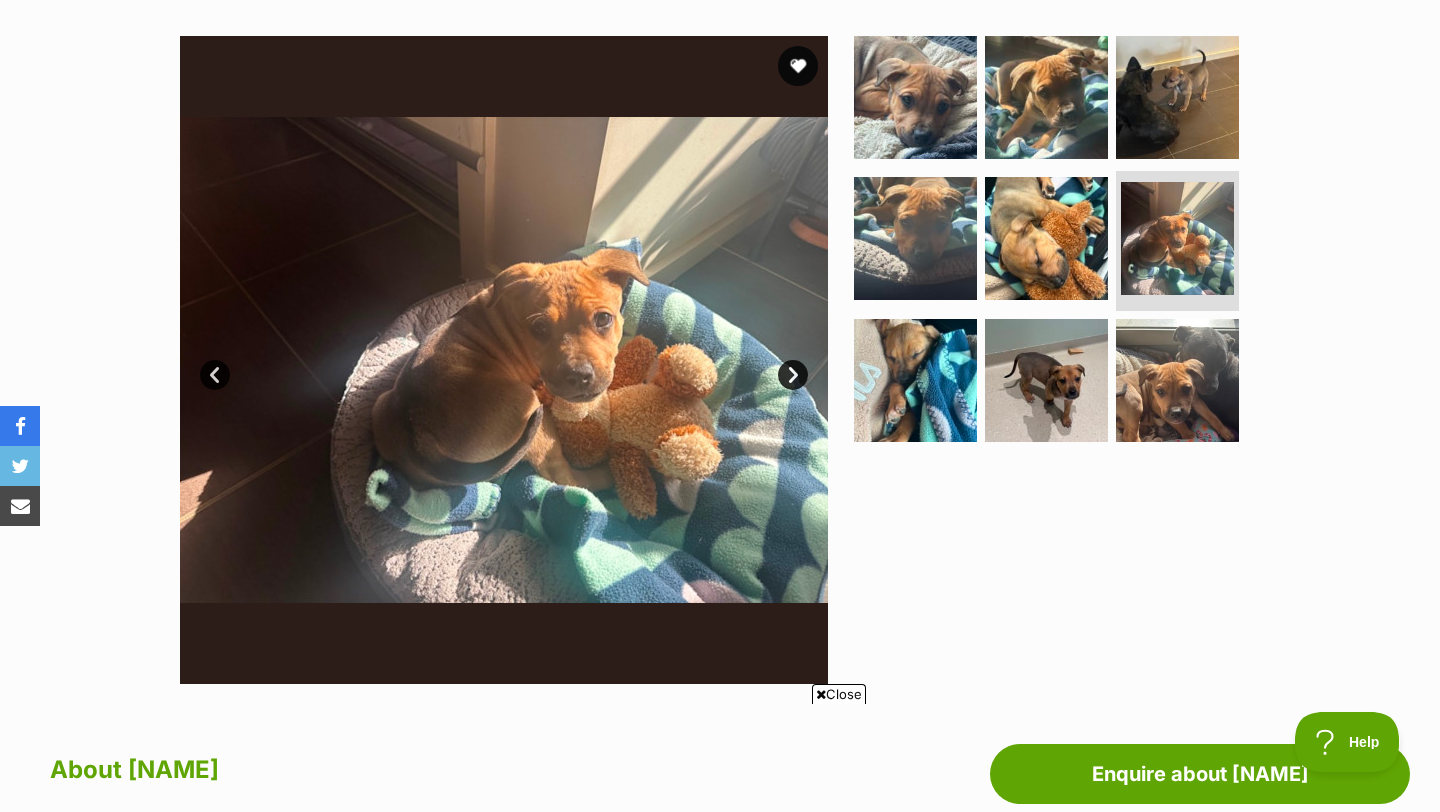 click on "Next" at bounding box center (793, 375) 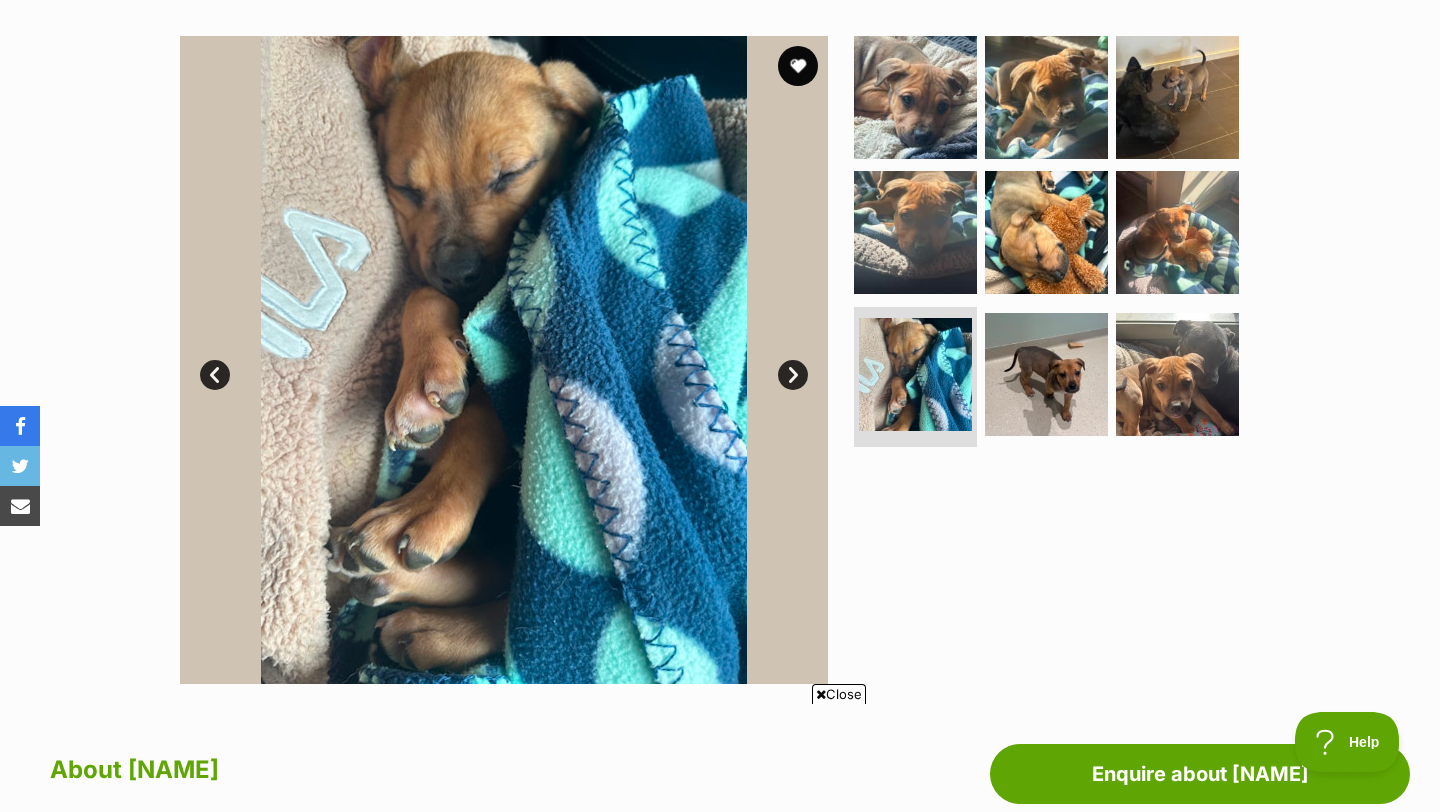 click on "Next" at bounding box center (793, 375) 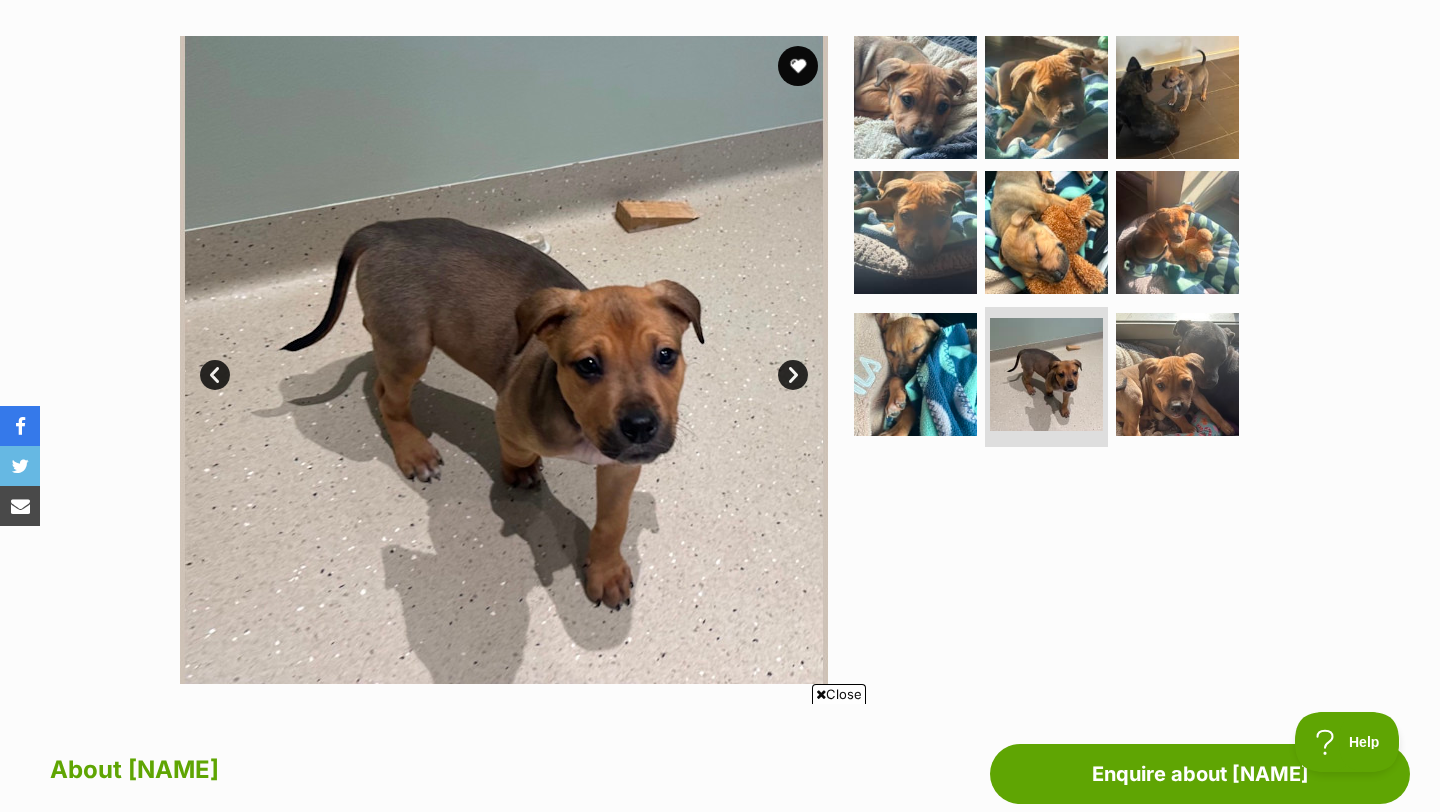 scroll, scrollTop: 0, scrollLeft: 0, axis: both 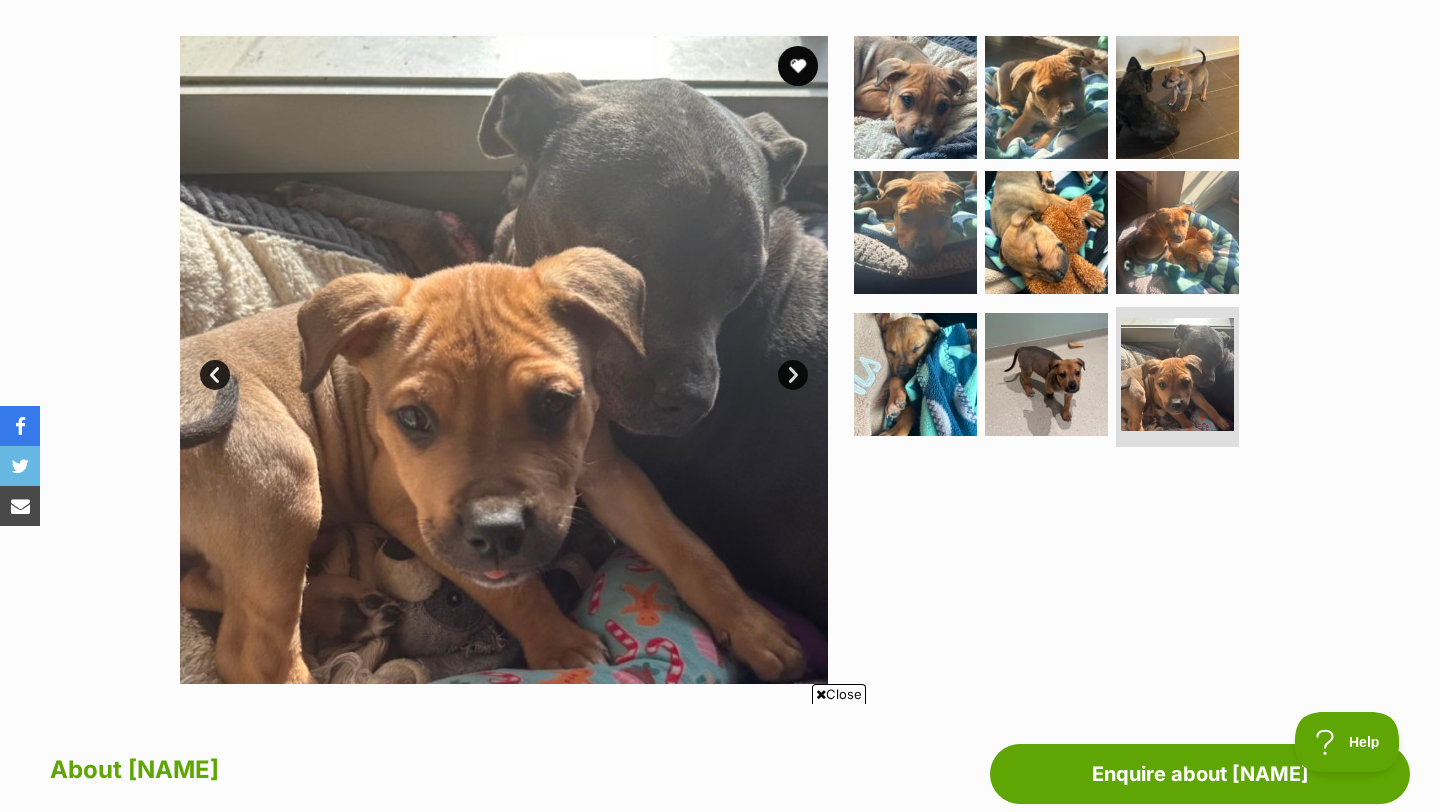 click on "Next" at bounding box center (793, 375) 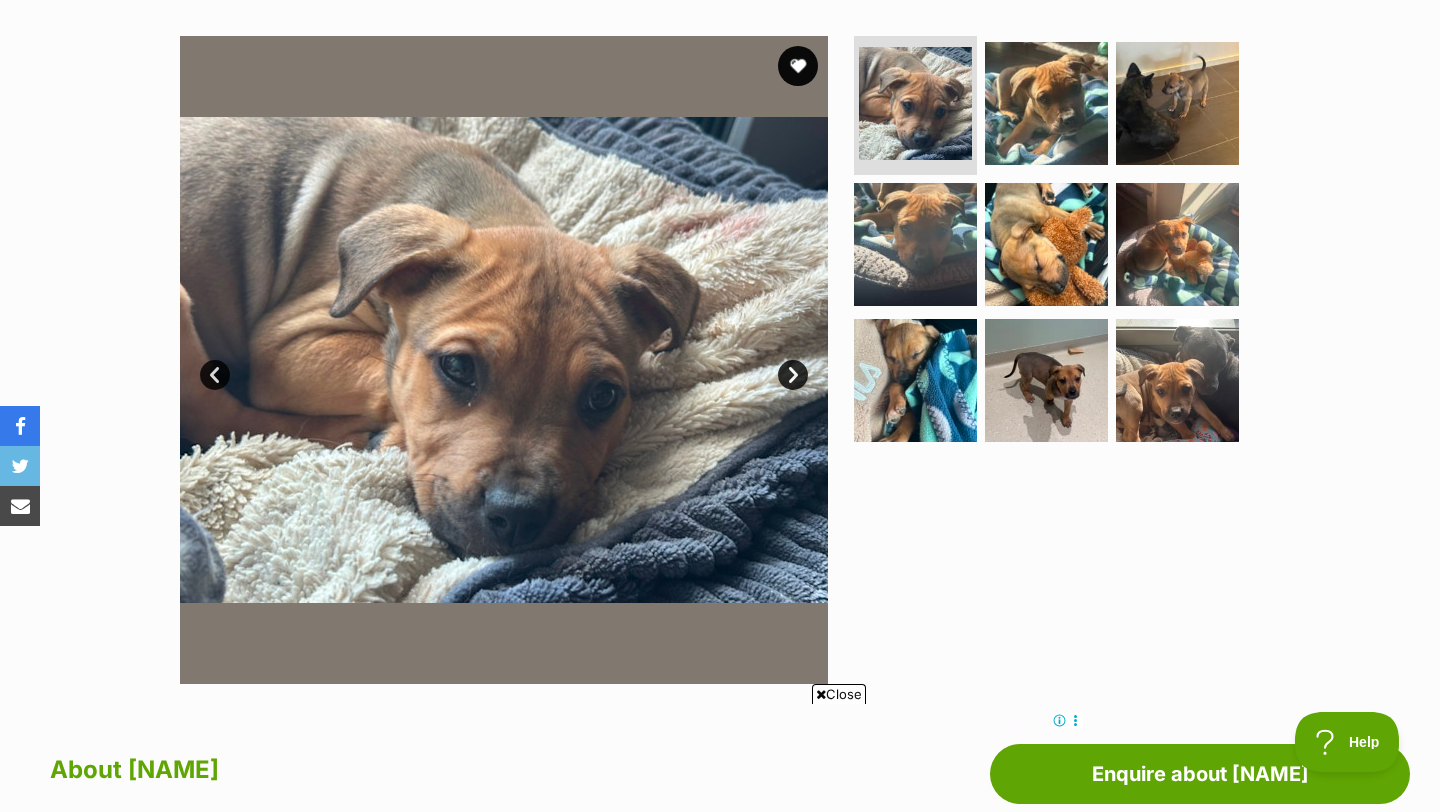 scroll, scrollTop: 313, scrollLeft: 0, axis: vertical 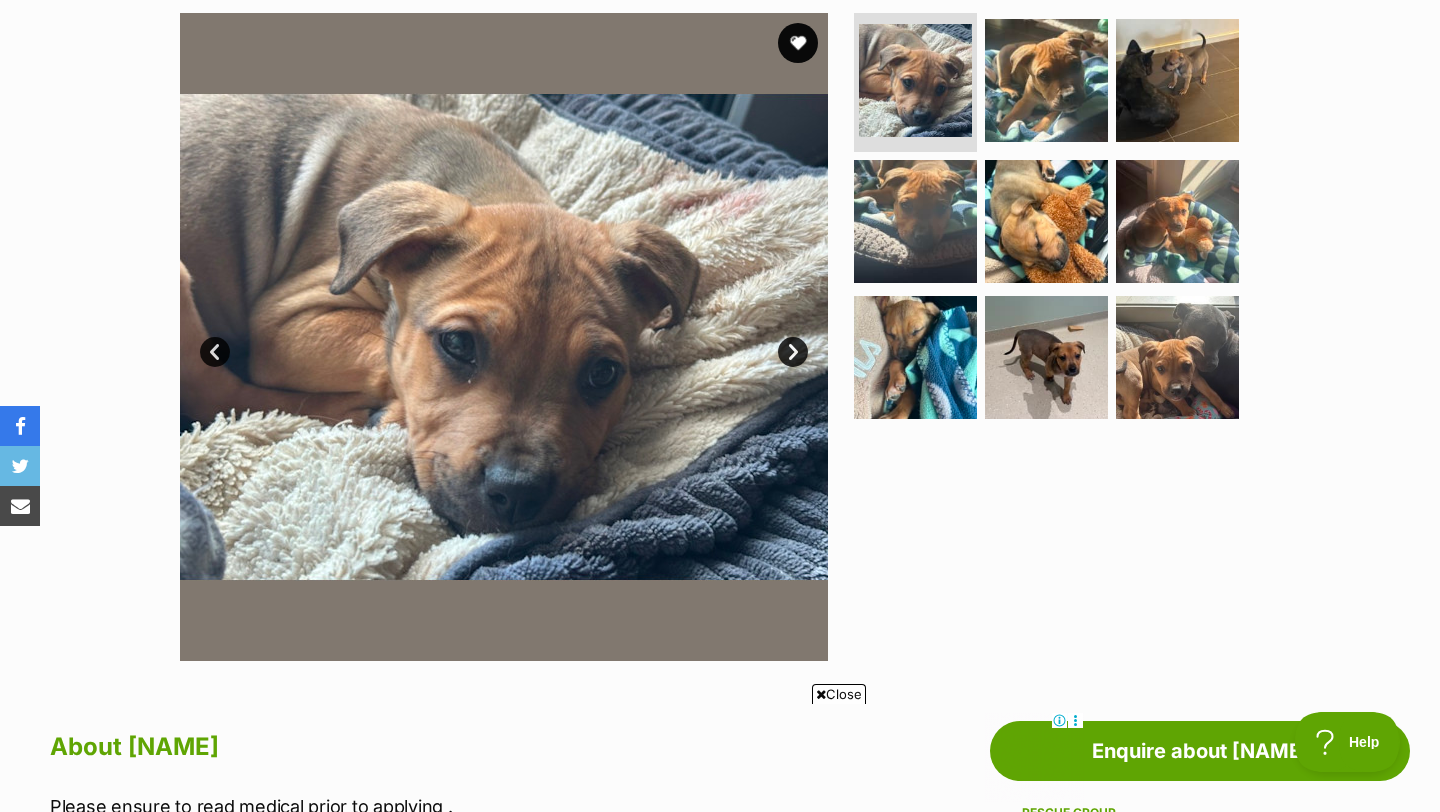 click on "Next" at bounding box center [793, 352] 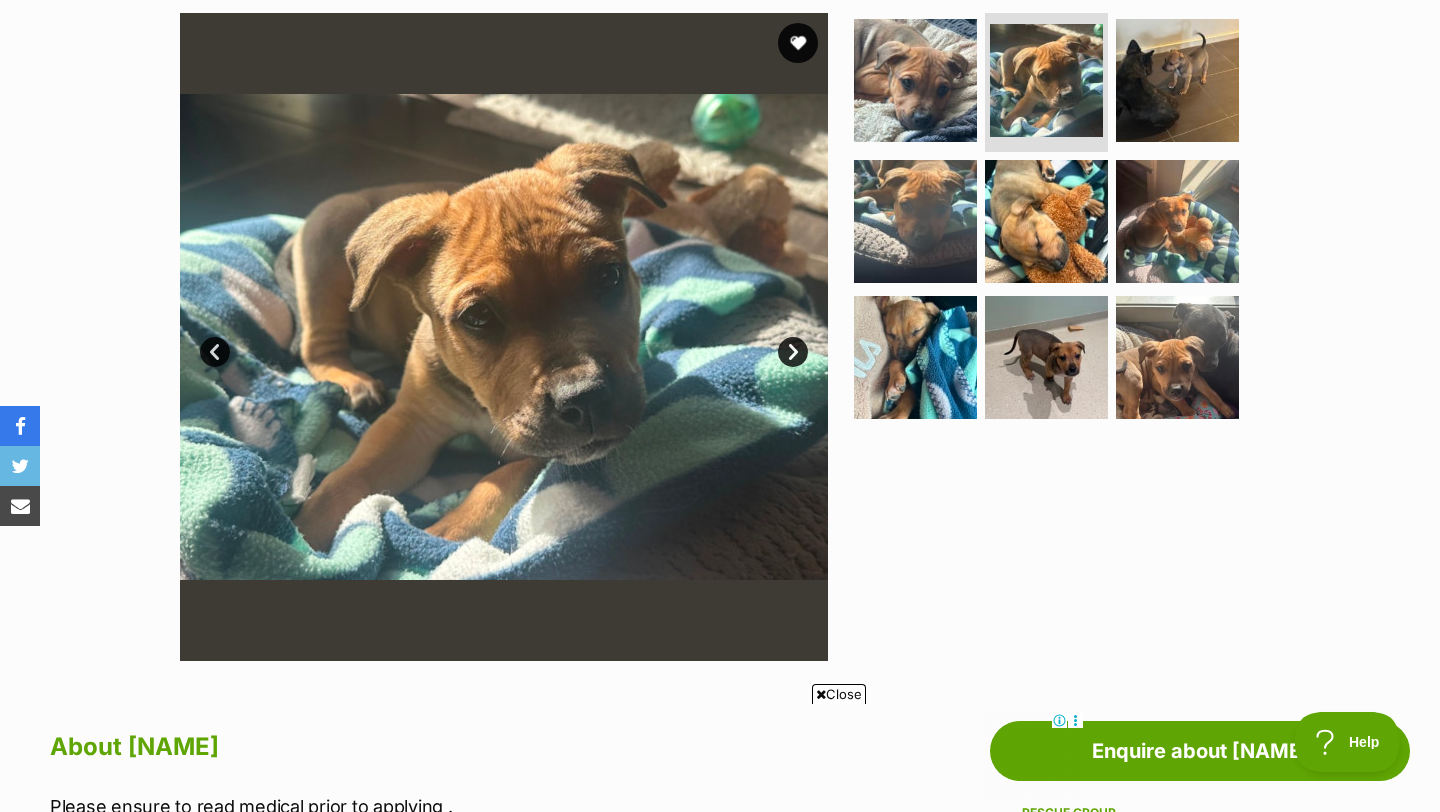 click on "Next" at bounding box center [793, 352] 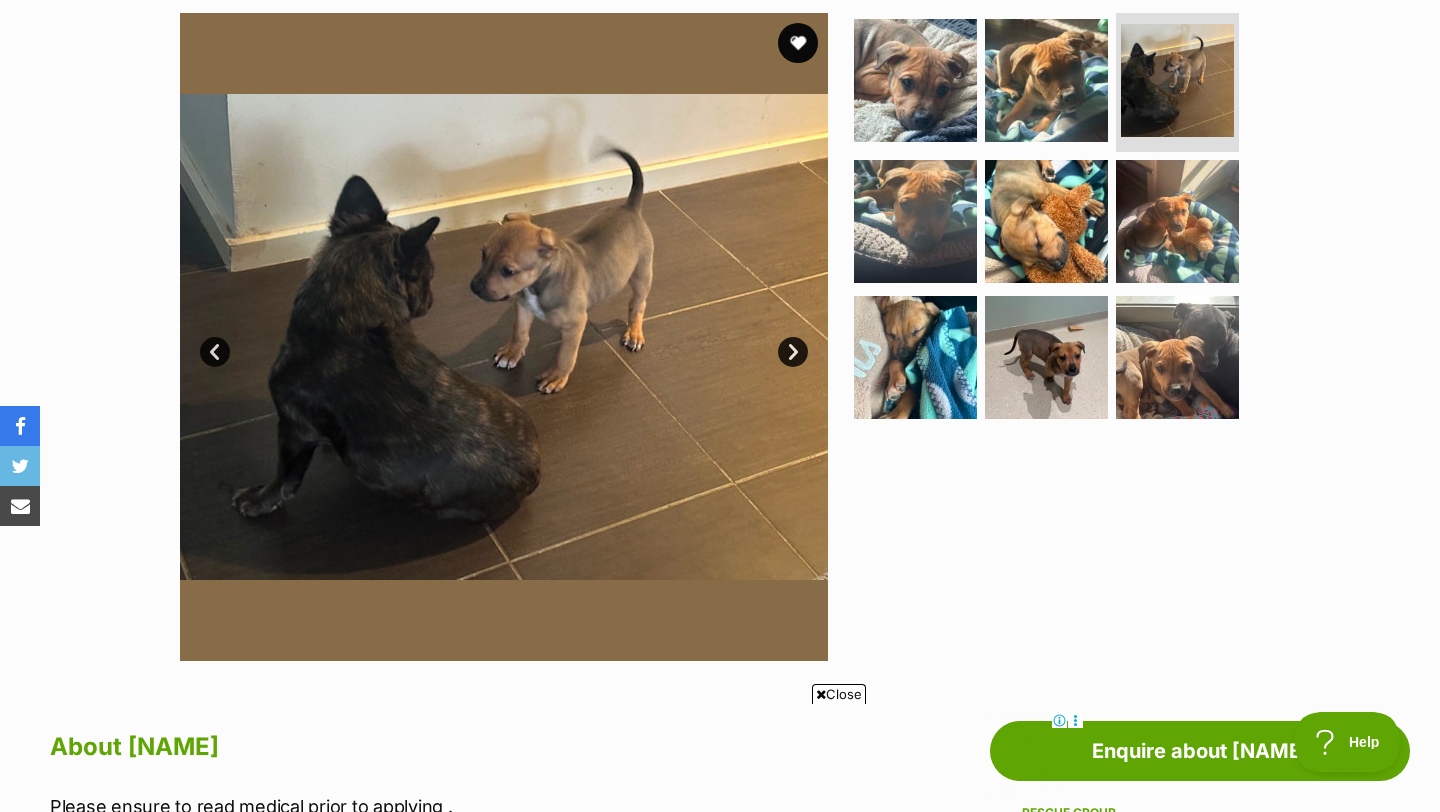click on "Next" at bounding box center [793, 352] 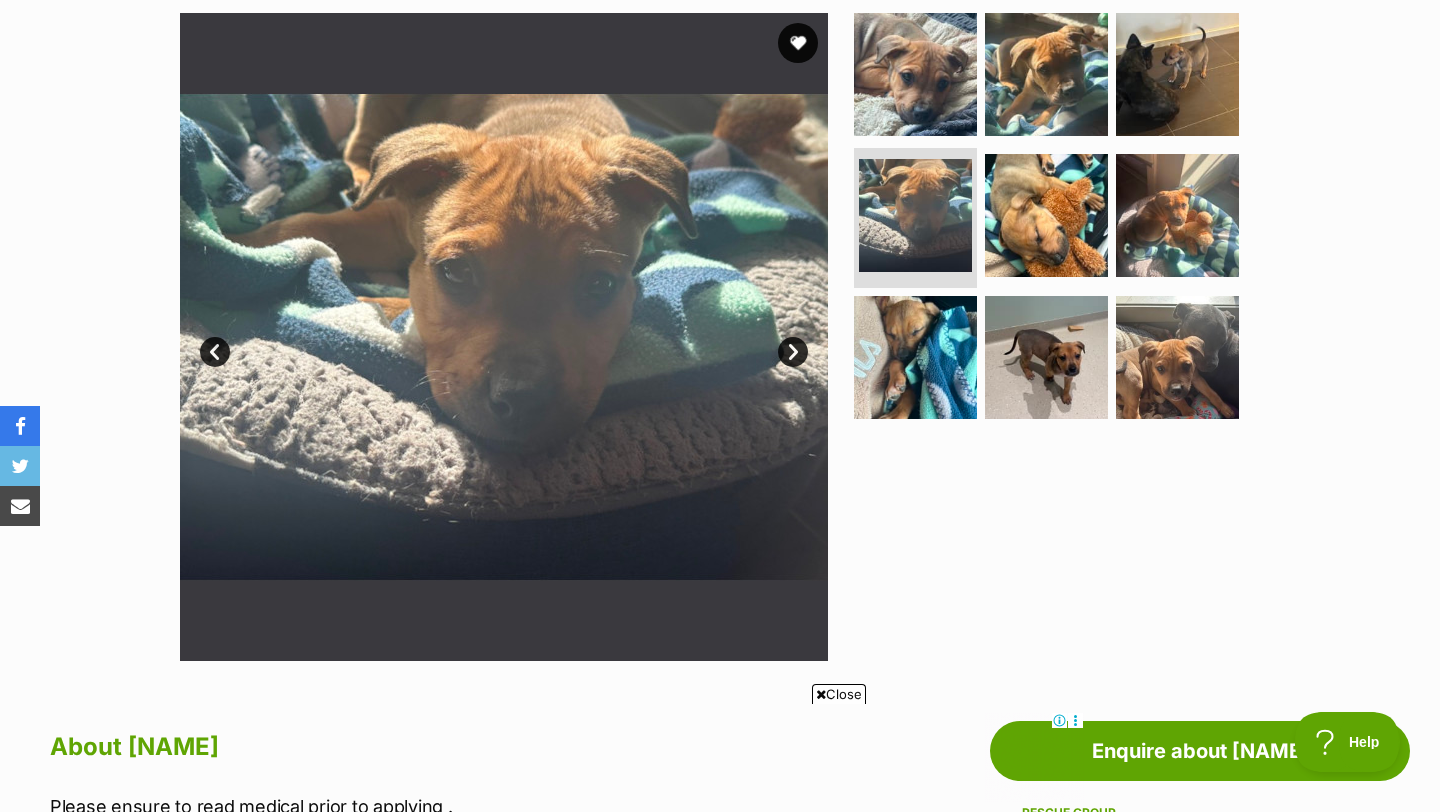 click on "Next" at bounding box center [793, 352] 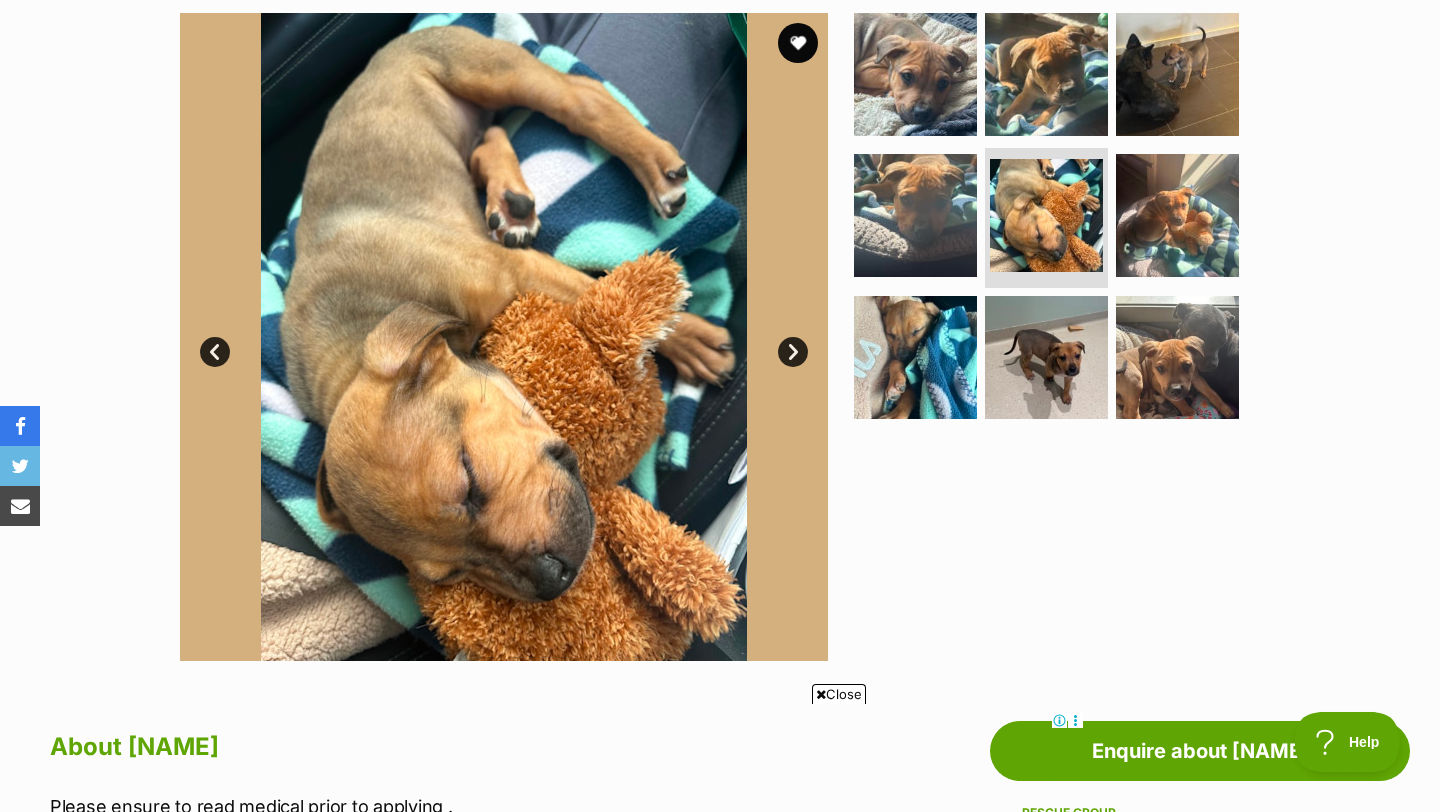 click on "Next" at bounding box center (793, 352) 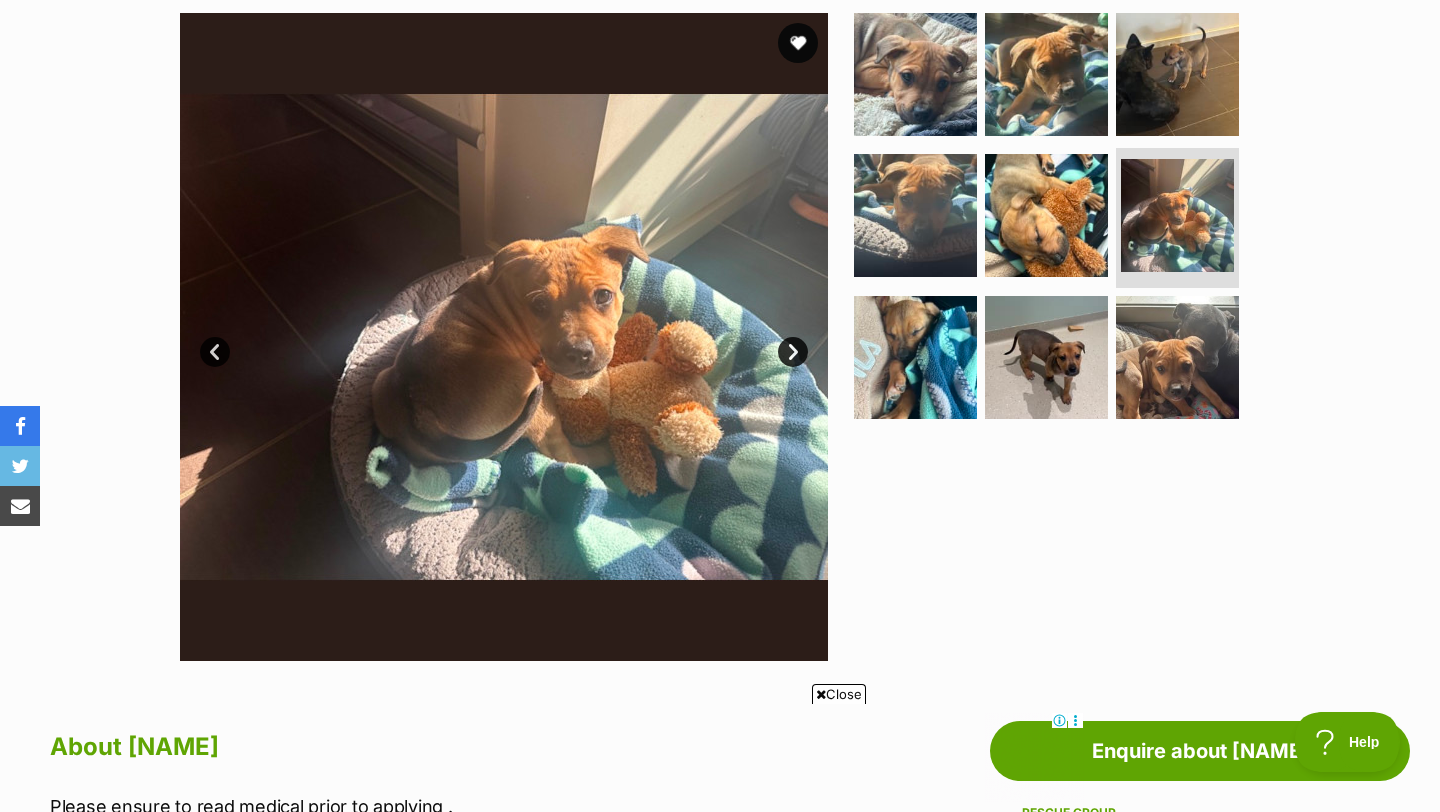 click on "Next" at bounding box center [793, 352] 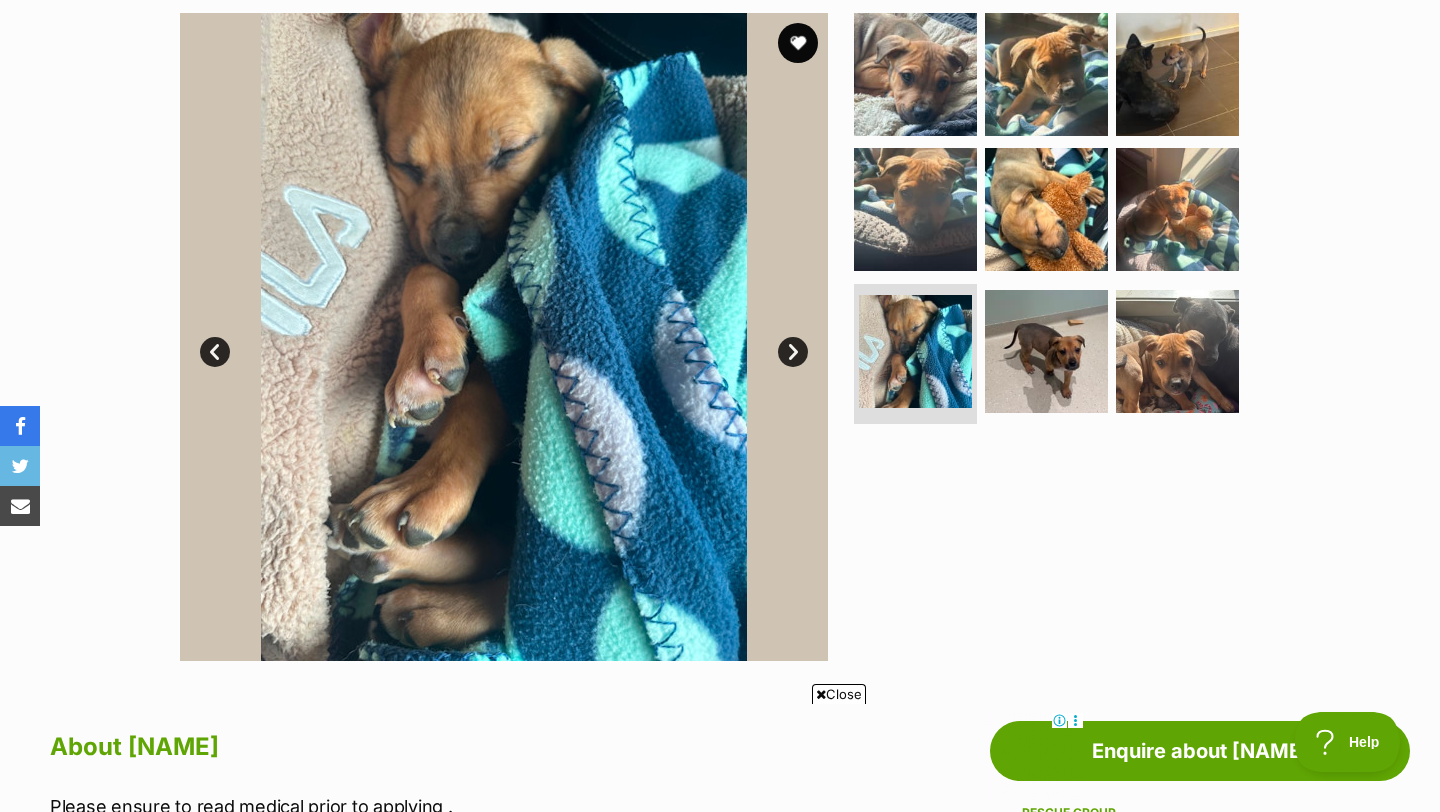 click on "Next" at bounding box center [793, 352] 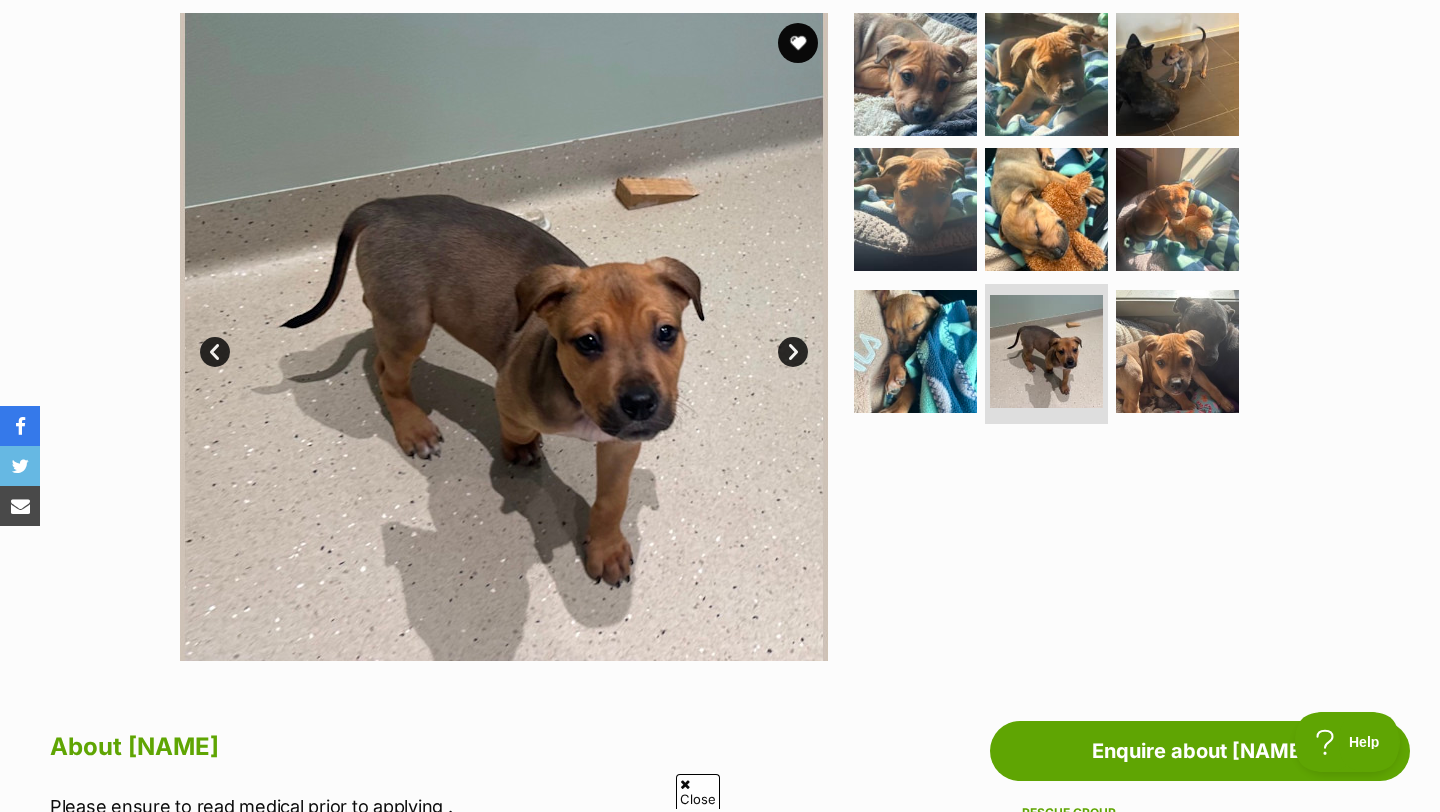 scroll, scrollTop: 0, scrollLeft: 0, axis: both 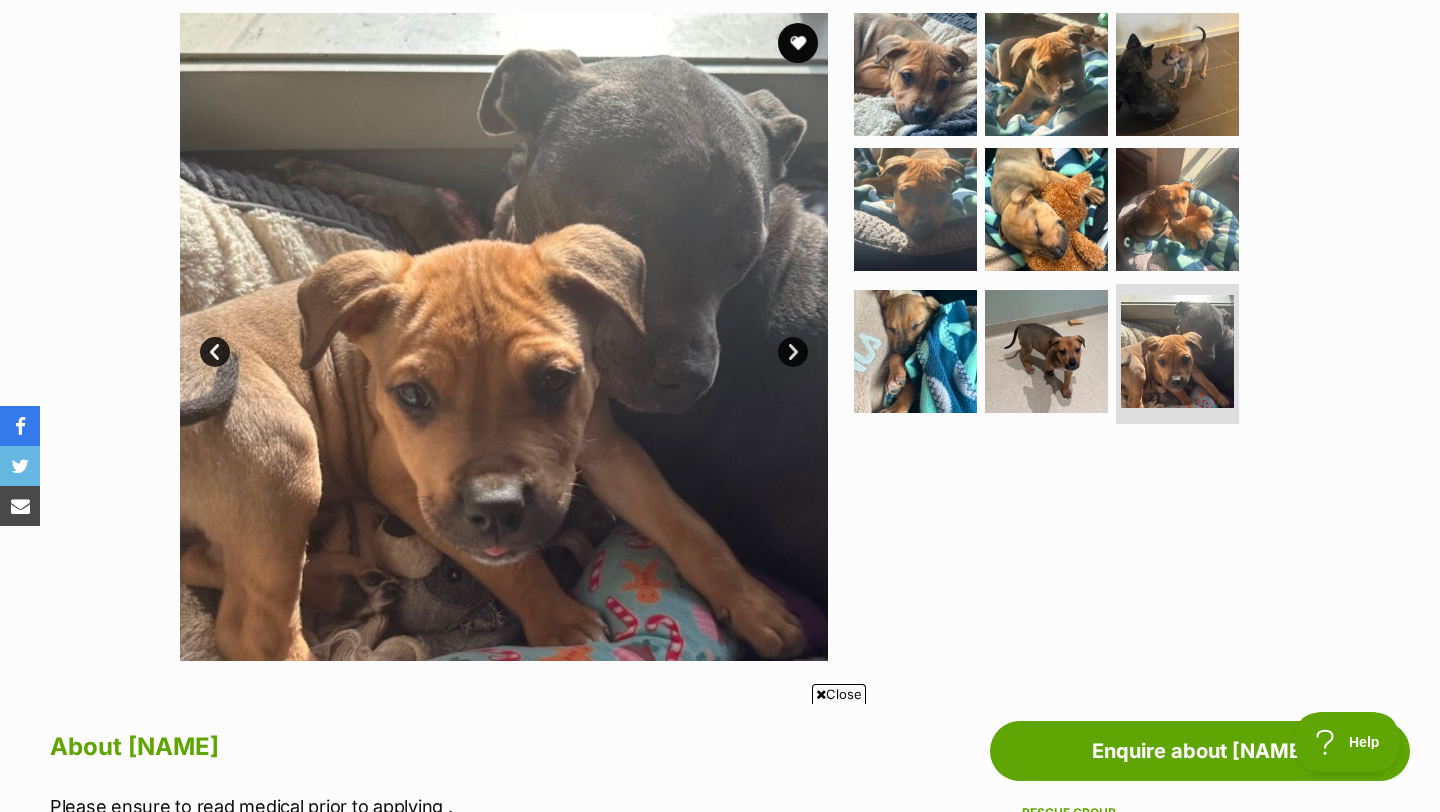 click on "Next" at bounding box center (793, 352) 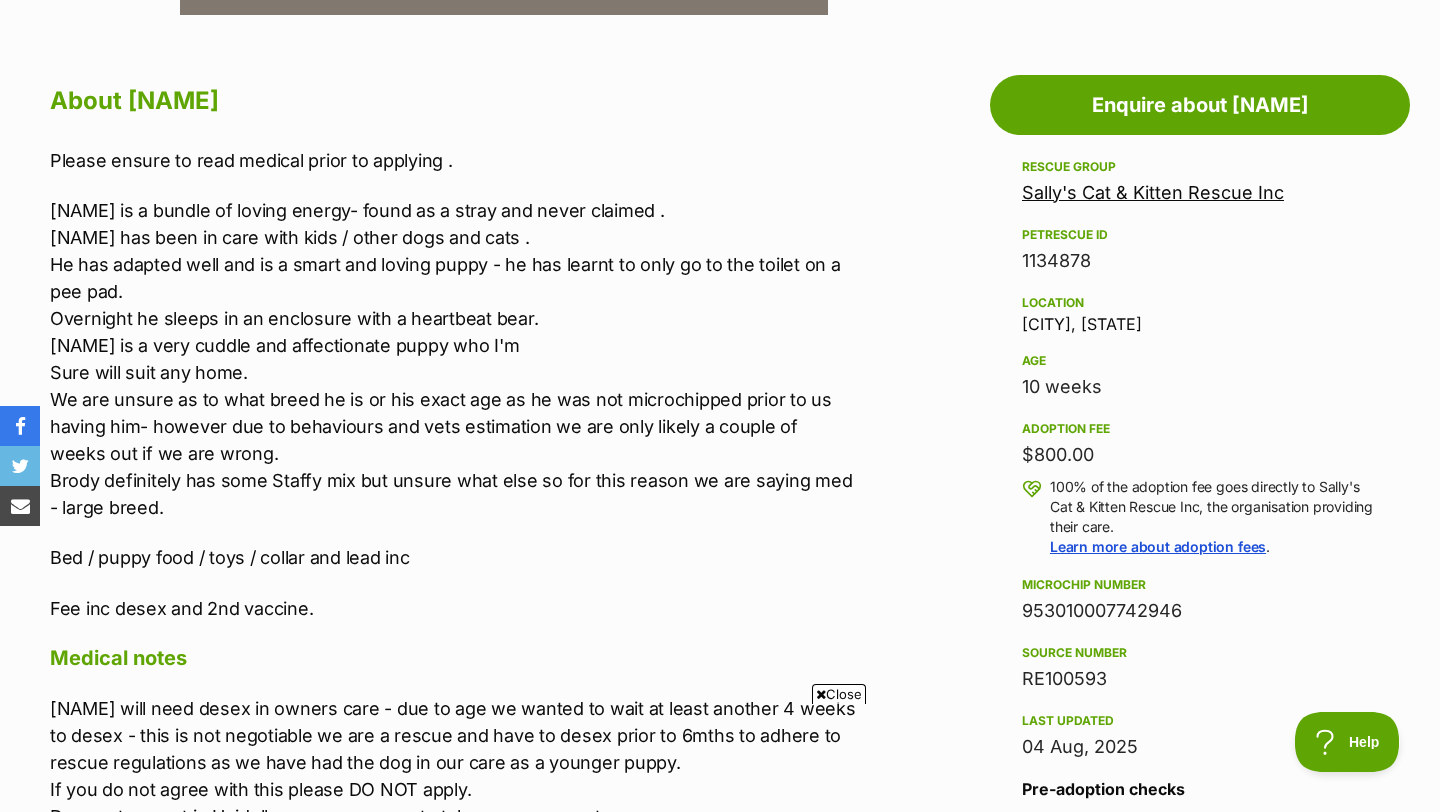 scroll, scrollTop: 1064, scrollLeft: 0, axis: vertical 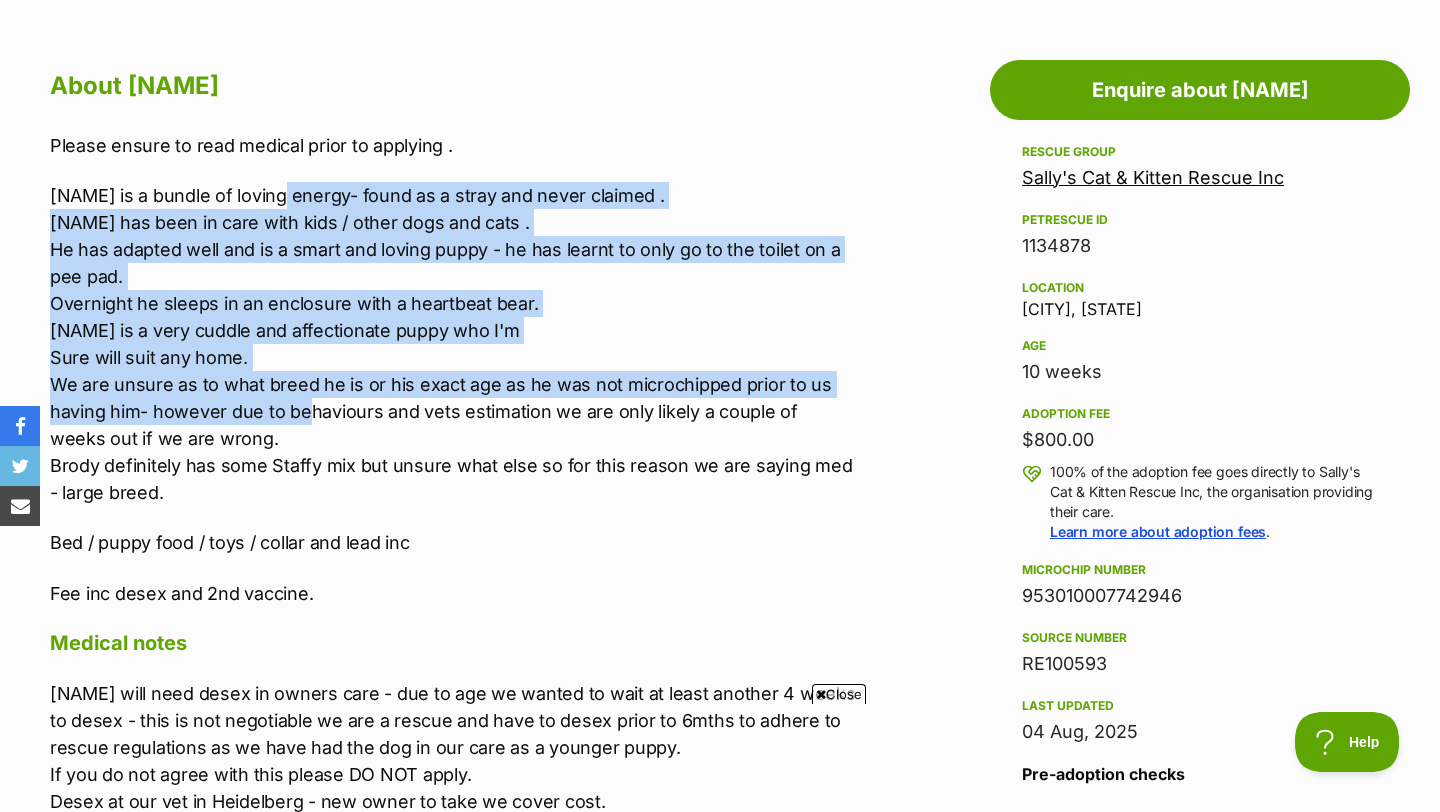 drag, startPoint x: 272, startPoint y: 207, endPoint x: 313, endPoint y: 430, distance: 226.73773 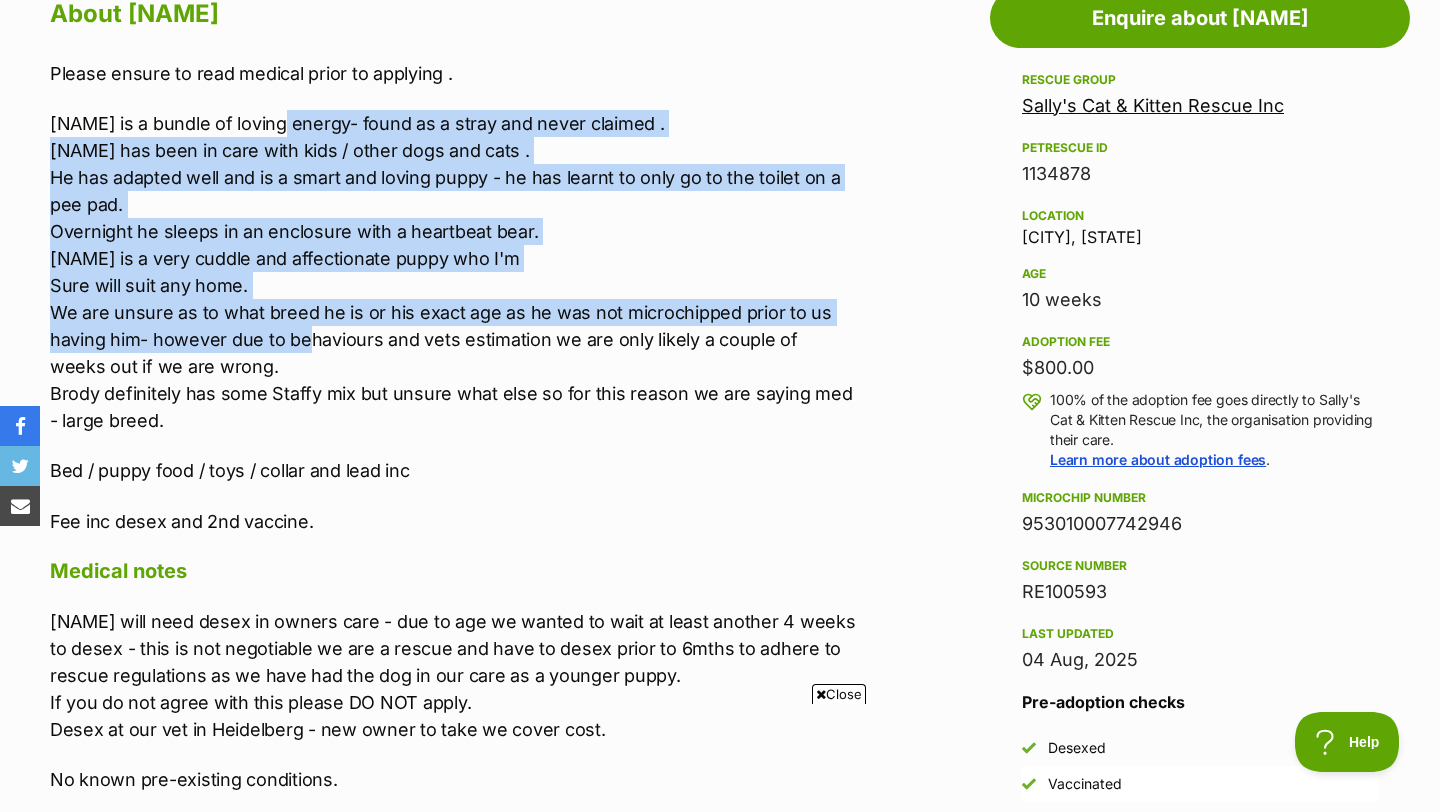 scroll, scrollTop: 1140, scrollLeft: 0, axis: vertical 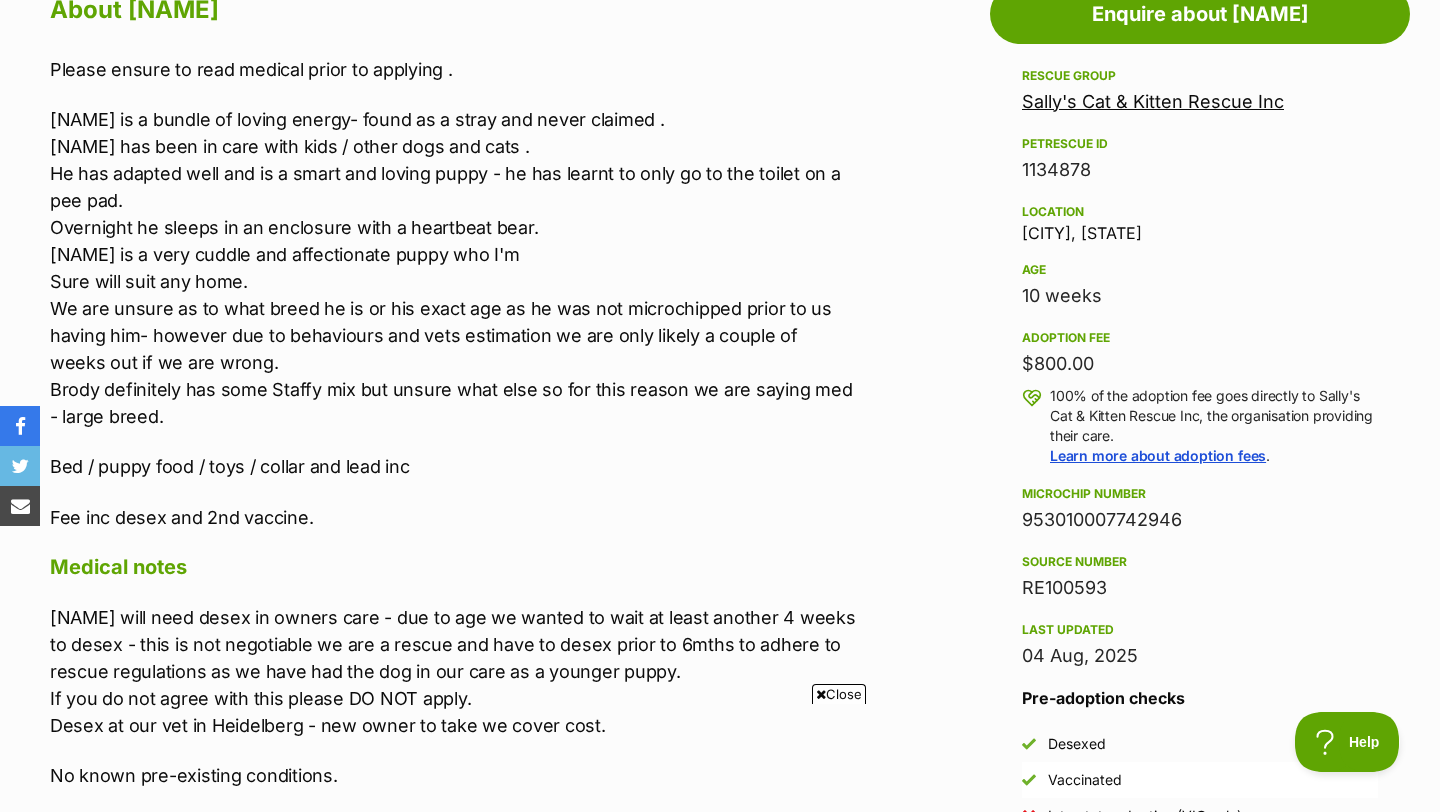 click on "Brody is a bundle of loving energy- found as a stray and never claimed .
Brody has been in care with kids / other dogs and cats .
He has adapted well and is a smart and loving puppy - he has learnt to only go to the toilet on a pee pad.
Overnight he sleeps in an enclosure with a heartbeat bear.
Brody is a very cuddle and affectionate puppy who I'm
Sure will suit any home.
We are unsure as to what breed he is or his exact age as he was not microchipped prior to us having him- however due to behaviours and vets estimation we are only likely a couple of weeks out if we are wrong.
Brody definitely has some Staffy mix but unsure what else so for this reason we are saying med - large breed." at bounding box center [454, 268] 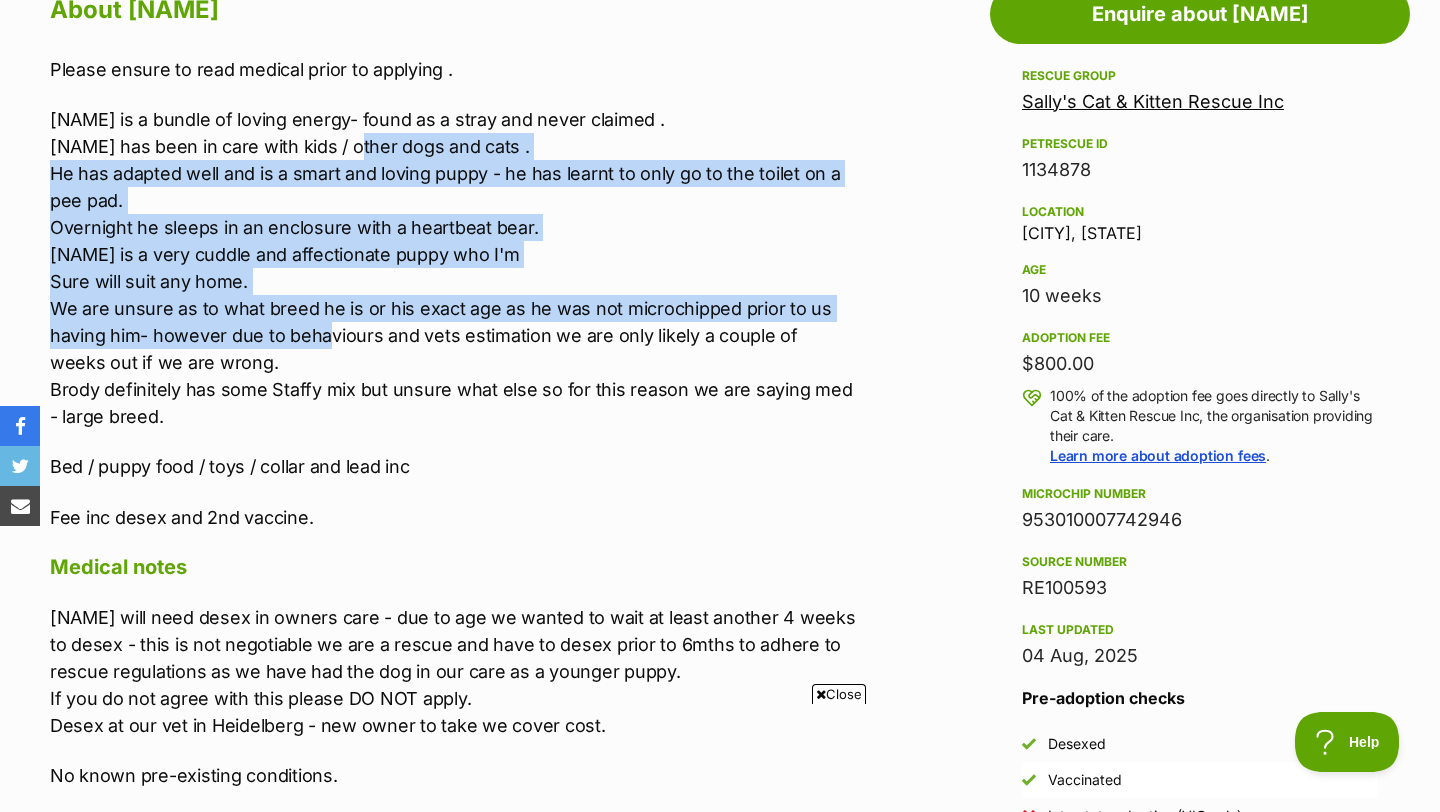 drag, startPoint x: 355, startPoint y: 147, endPoint x: 324, endPoint y: 338, distance: 193.49936 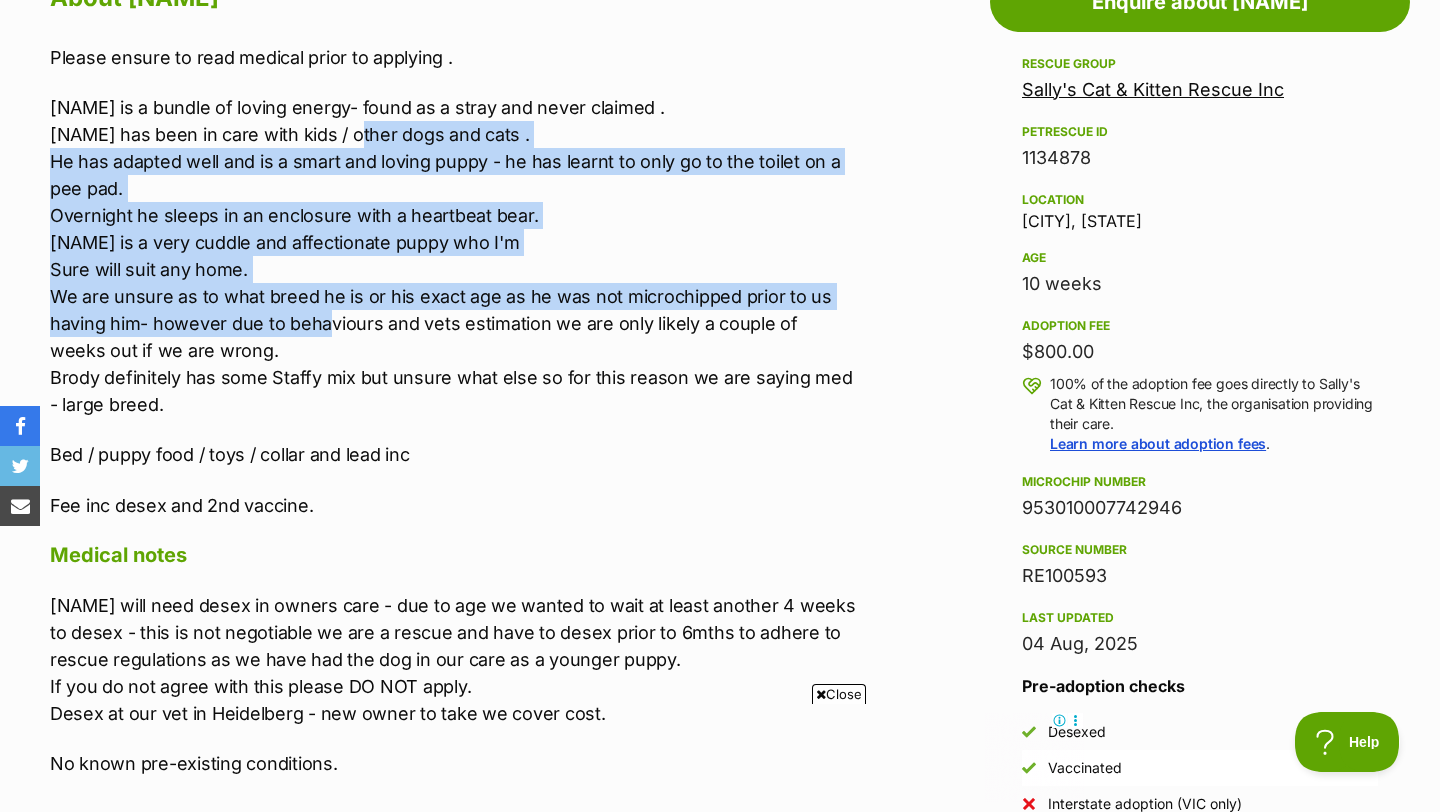 scroll, scrollTop: 1159, scrollLeft: 0, axis: vertical 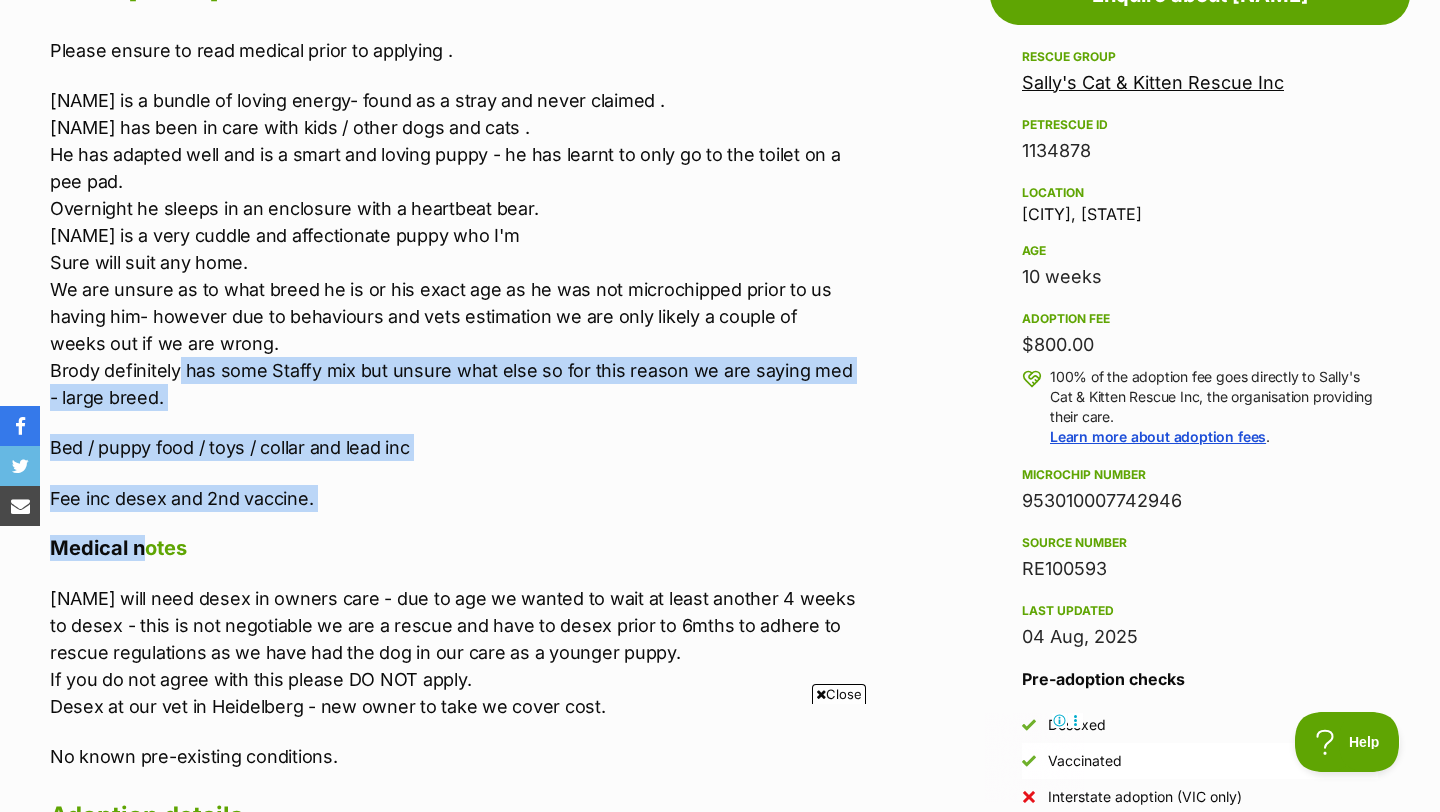 drag, startPoint x: 143, startPoint y: 537, endPoint x: 175, endPoint y: 358, distance: 181.83784 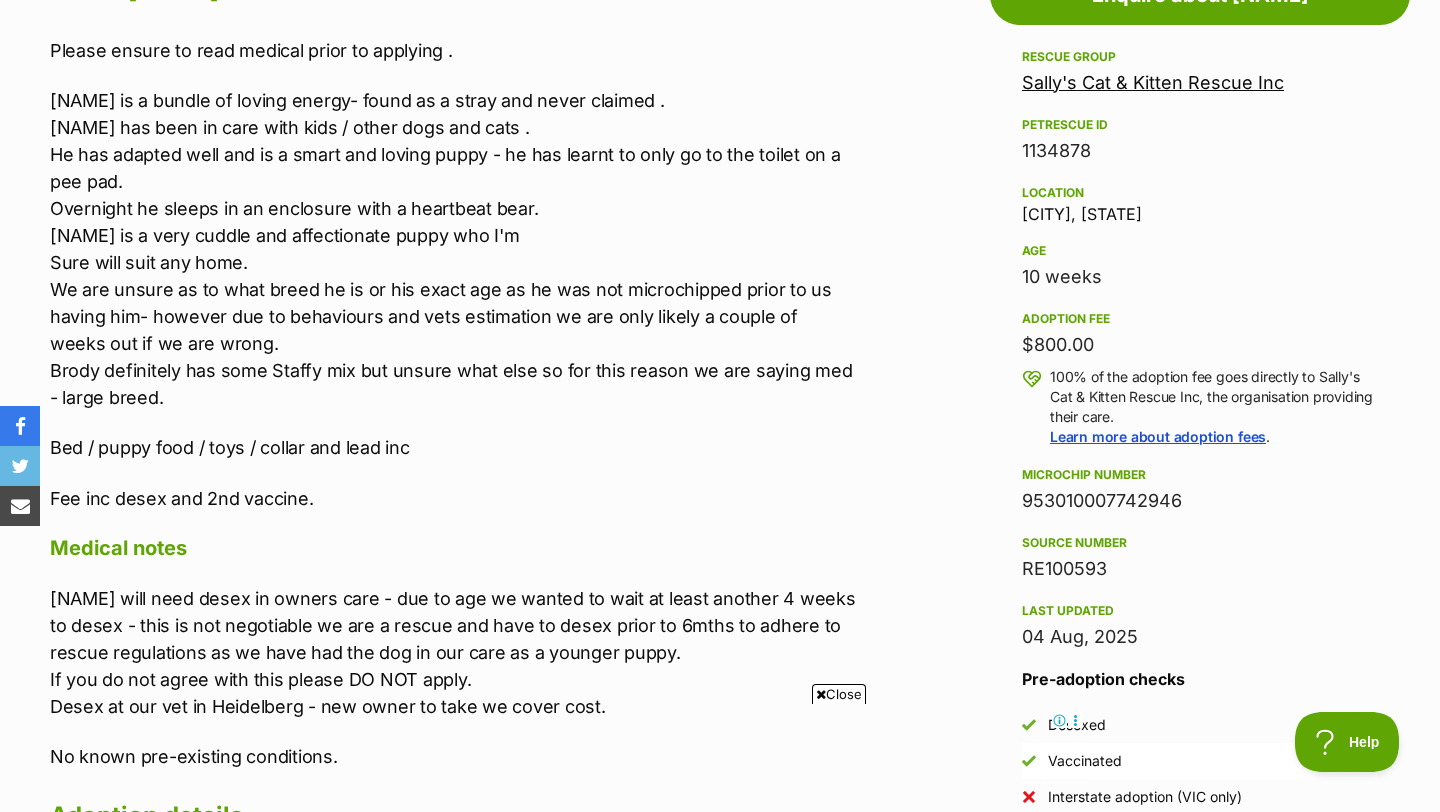 click on "Bed / puppy food / toys / collar and lead inc" at bounding box center [454, 447] 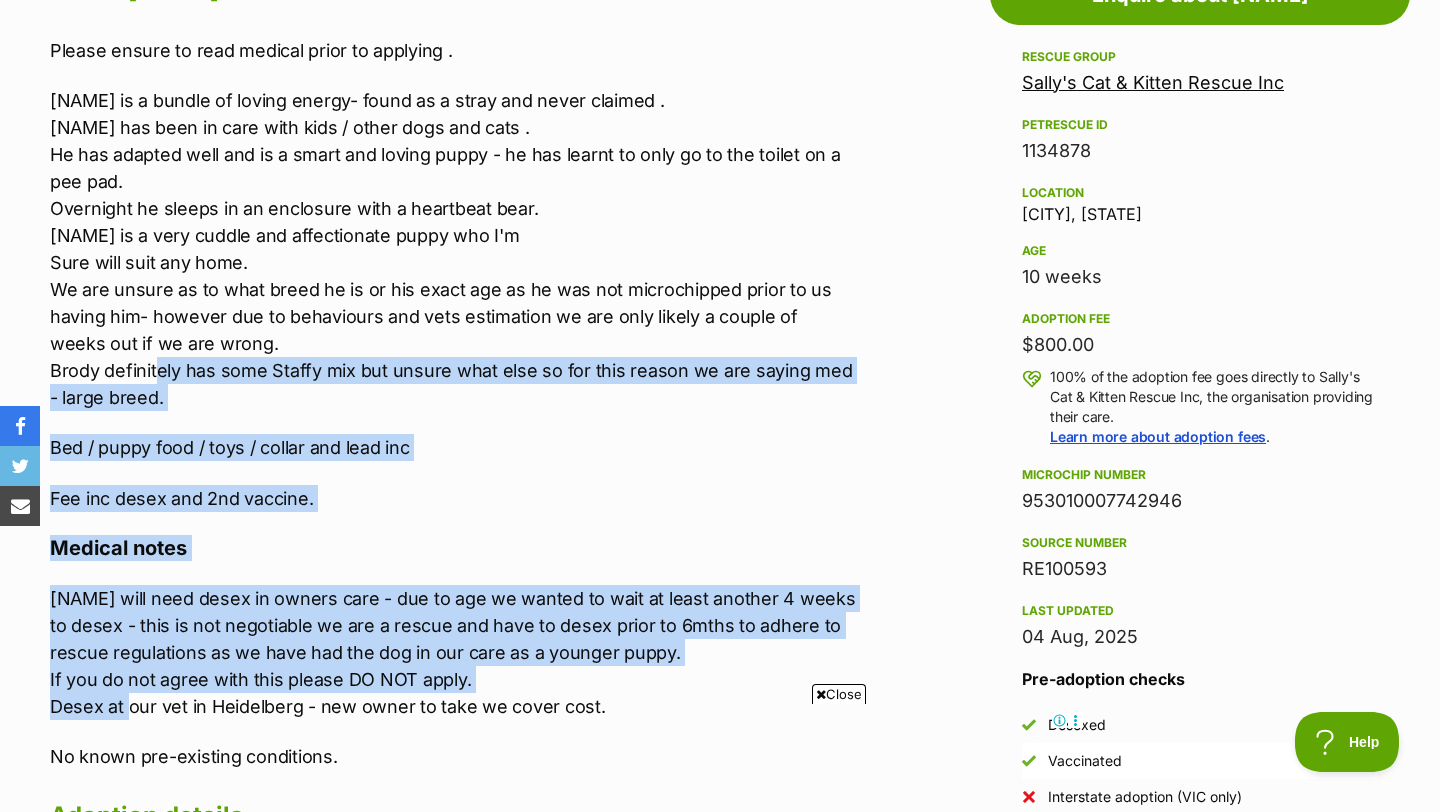 drag, startPoint x: 157, startPoint y: 372, endPoint x: 126, endPoint y: 727, distance: 356.35095 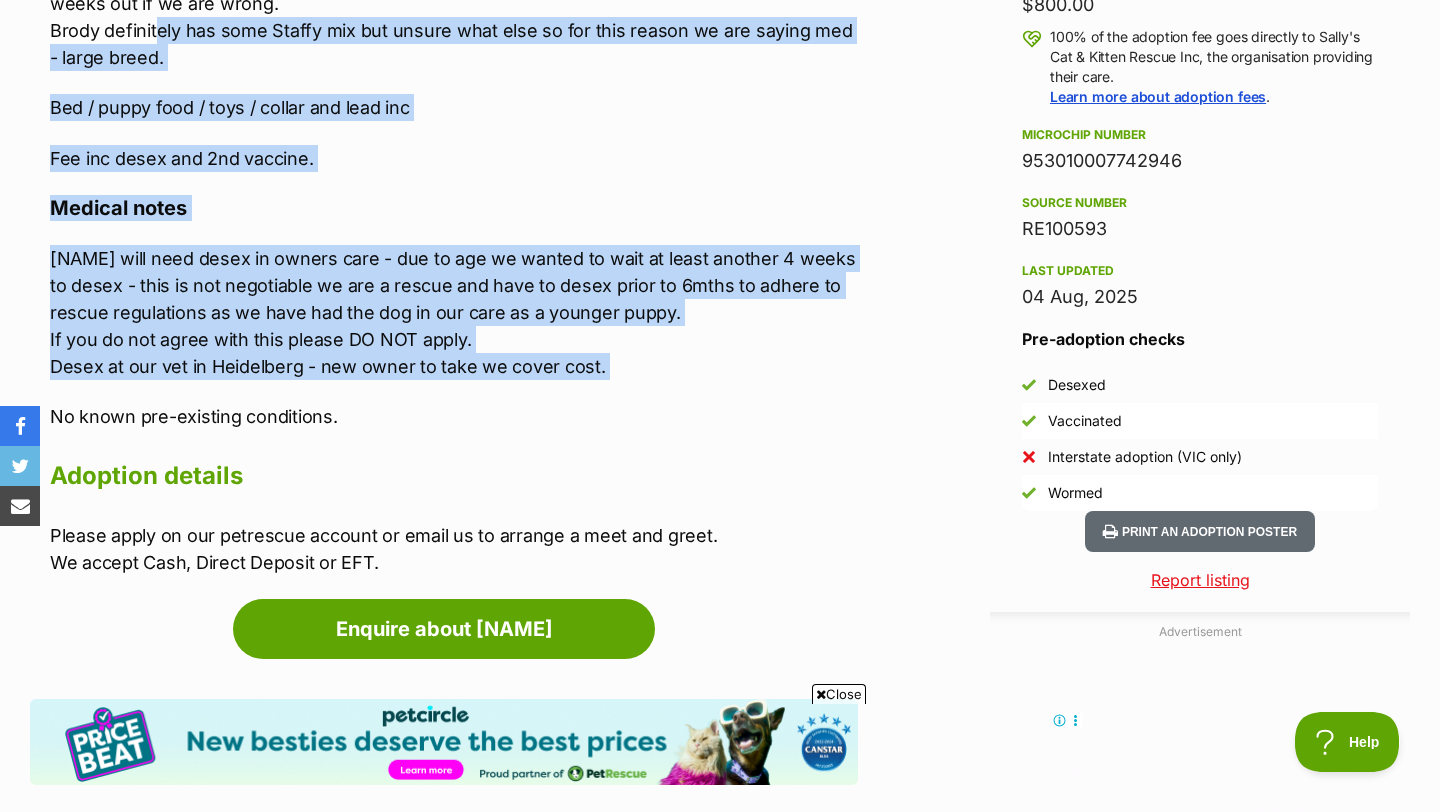 scroll, scrollTop: 1500, scrollLeft: 0, axis: vertical 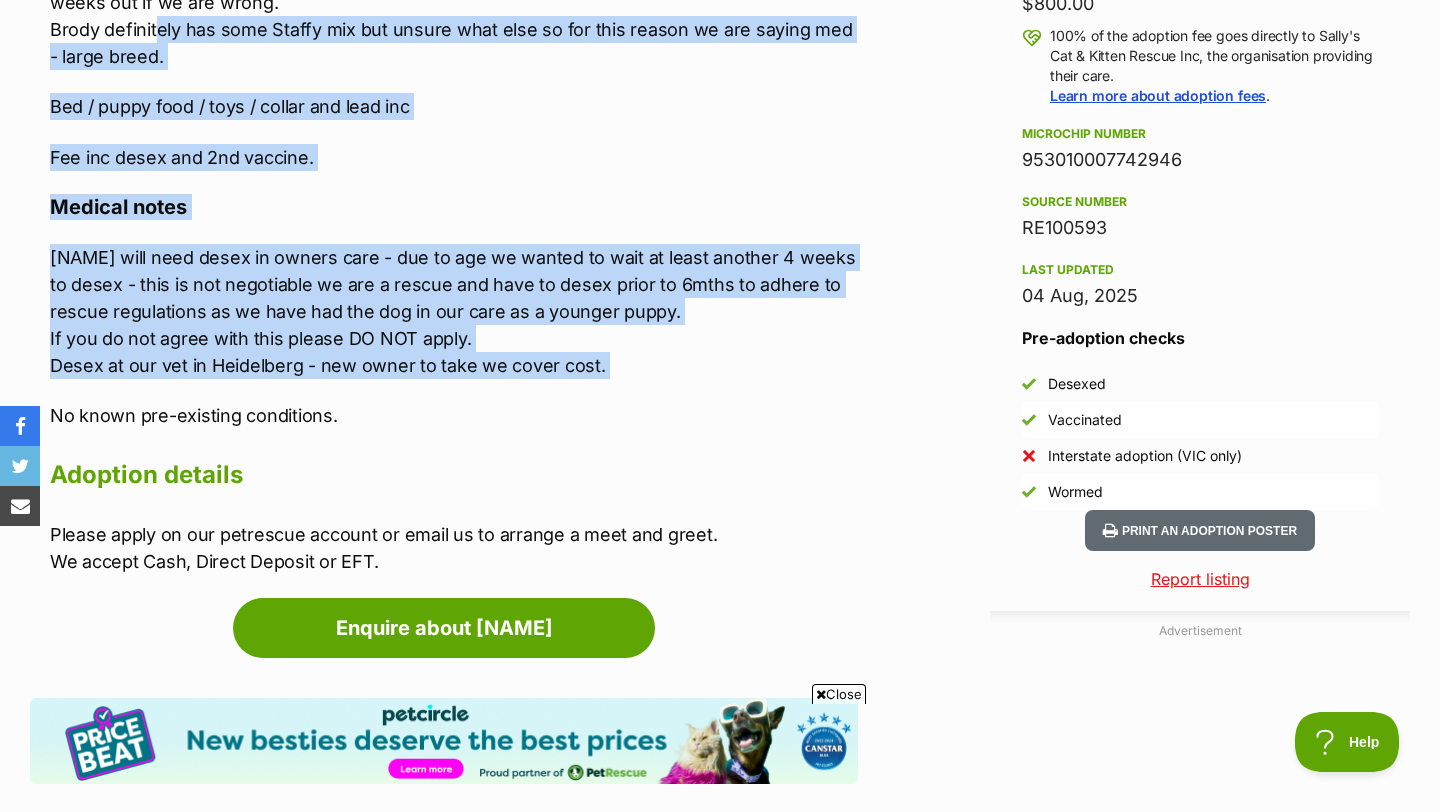 click on "Brody will need desex in owners care - due to age we wanted to wait at least another 4 weeks to desex - this is not negotiable we are a rescue and have to desex prior to 6mths to adhere to rescue regulations as we have had the dog in our care as a younger puppy.
If you do not agree with this please DO NOT apply.
Desex at our vet in Heidelberg - new owner to take we cover cost." at bounding box center (454, 311) 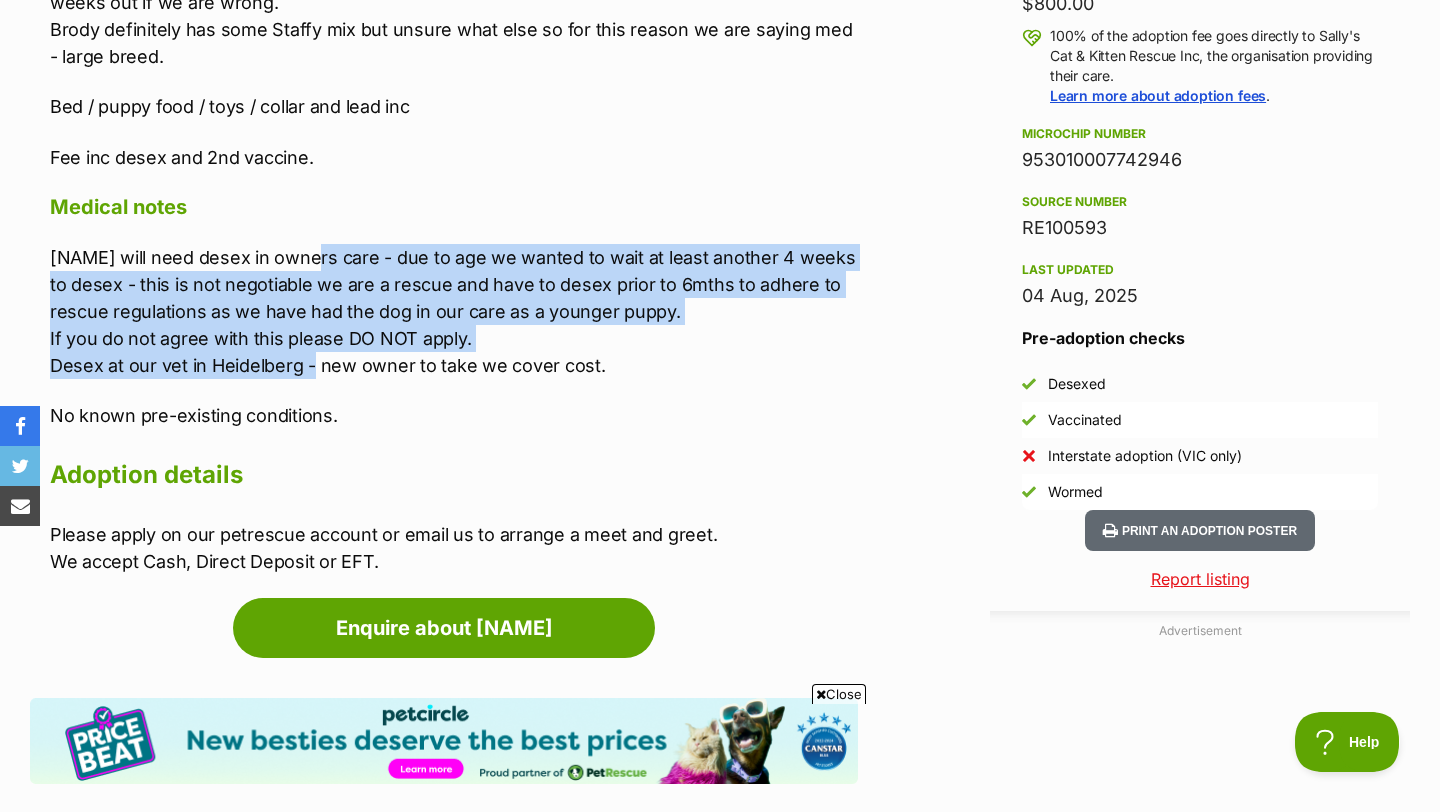 drag, startPoint x: 309, startPoint y: 261, endPoint x: 308, endPoint y: 362, distance: 101.00495 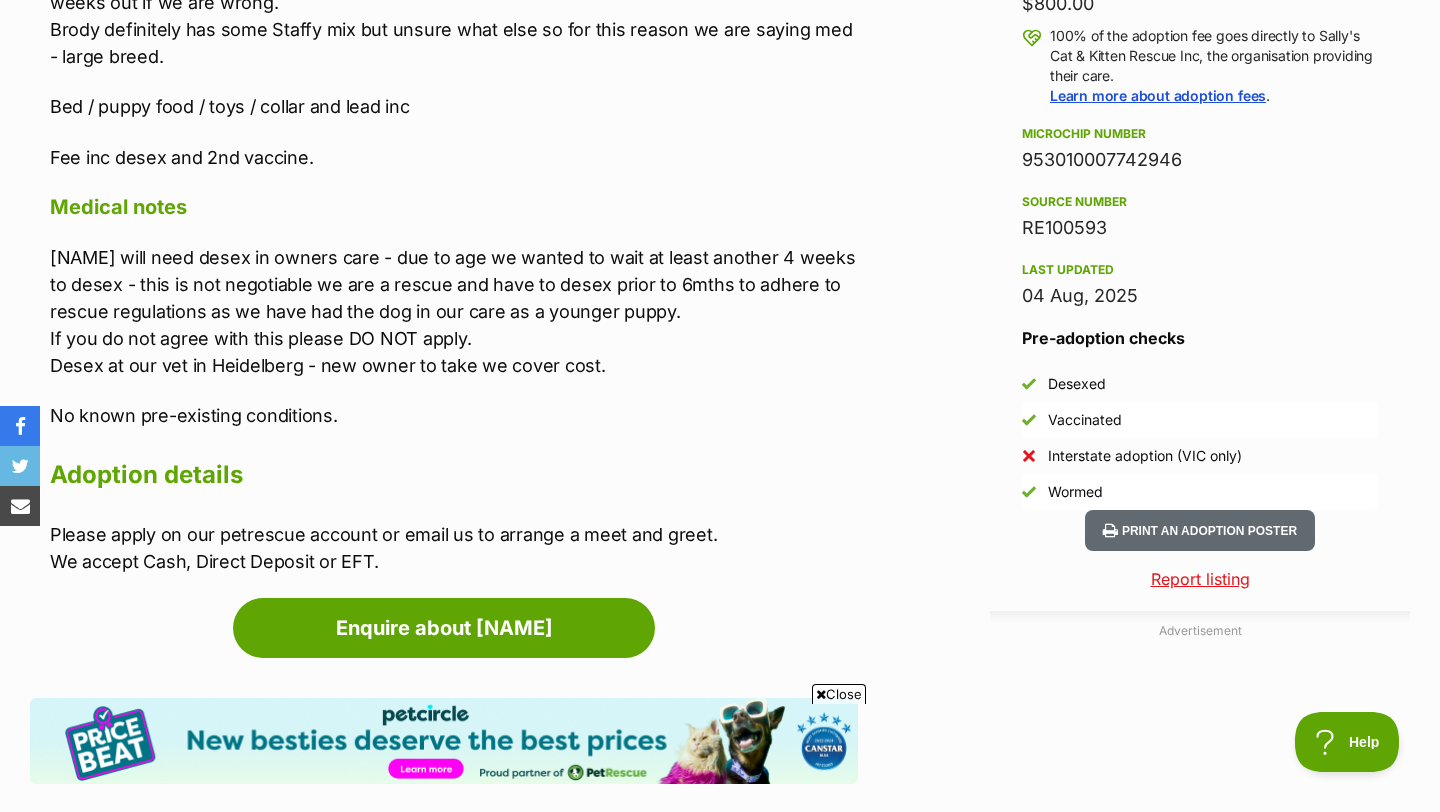 click on "Brody will need desex in owners care - due to age we wanted to wait at least another 4 weeks to desex - this is not negotiable we are a rescue and have to desex prior to 6mths to adhere to rescue regulations as we have had the dog in our care as a younger puppy.
If you do not agree with this please DO NOT apply.
Desex at our vet in Heidelberg - new owner to take we cover cost." at bounding box center [454, 311] 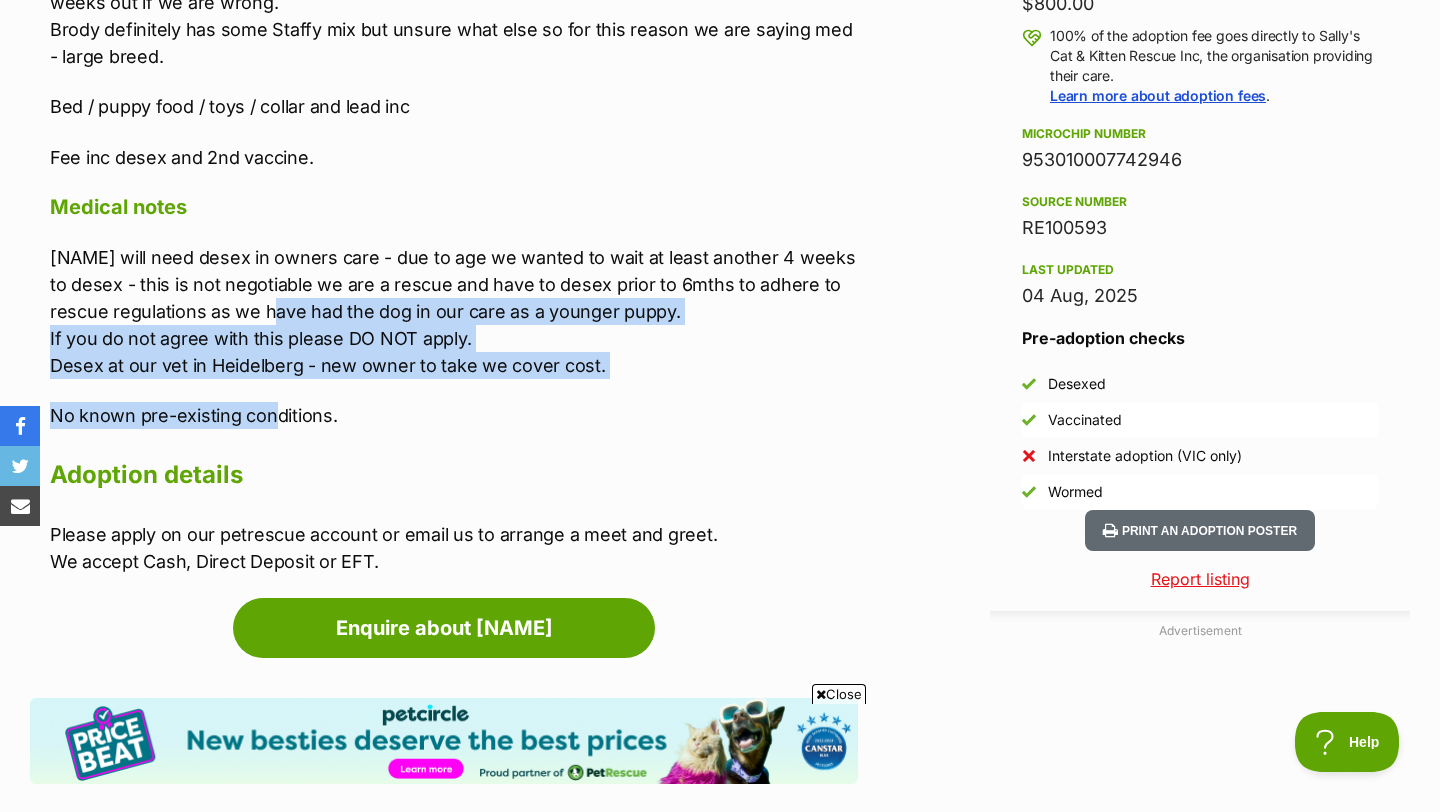 drag, startPoint x: 283, startPoint y: 317, endPoint x: 269, endPoint y: 428, distance: 111.8794 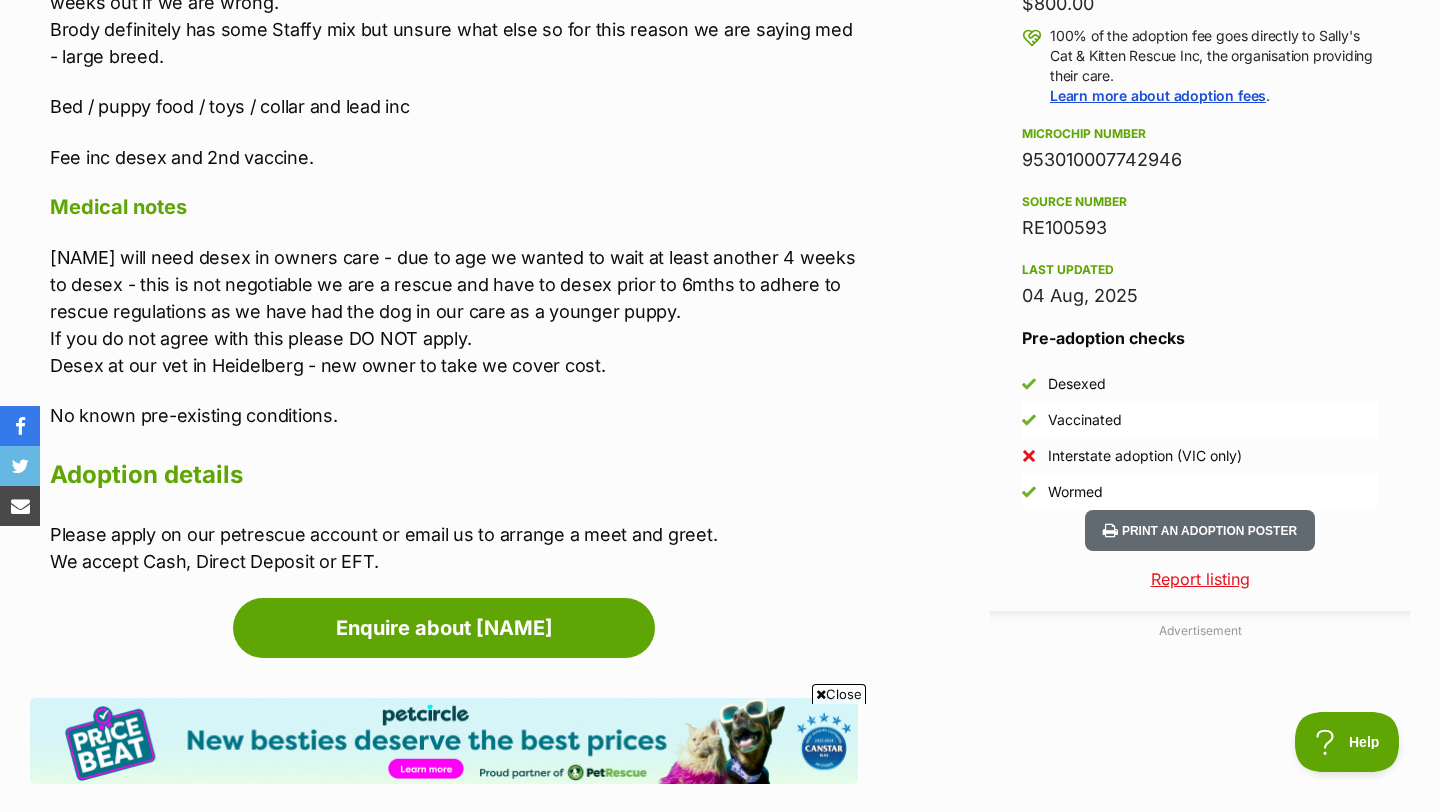 click on "Brody will need desex in owners care - due to age we wanted to wait at least another 4 weeks to desex - this is not negotiable we are a rescue and have to desex prior to 6mths to adhere to rescue regulations as we have had the dog in our care as a younger puppy.
If you do not agree with this please DO NOT apply.
Desex at our vet in Heidelberg - new owner to take we cover cost." at bounding box center [454, 311] 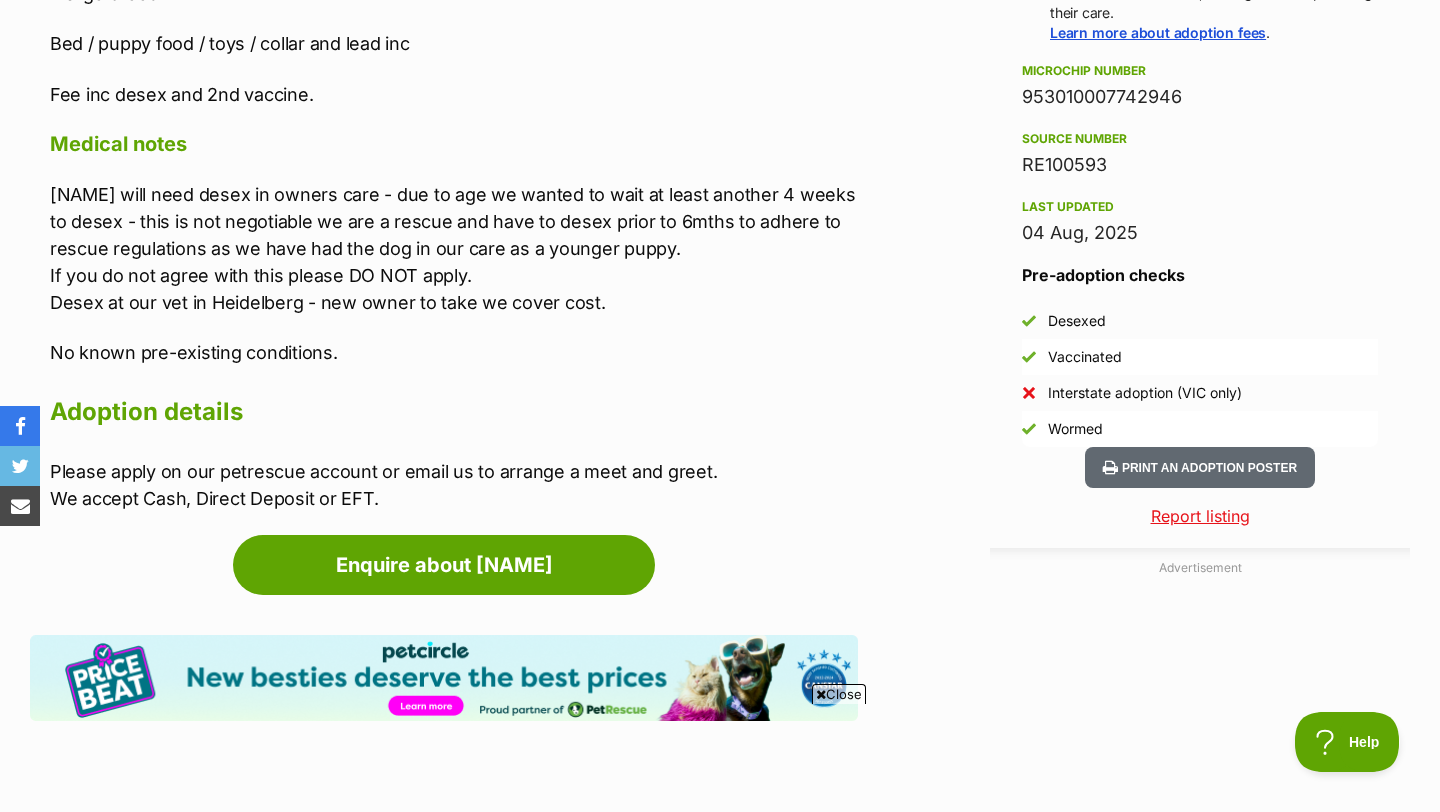 scroll, scrollTop: 1568, scrollLeft: 0, axis: vertical 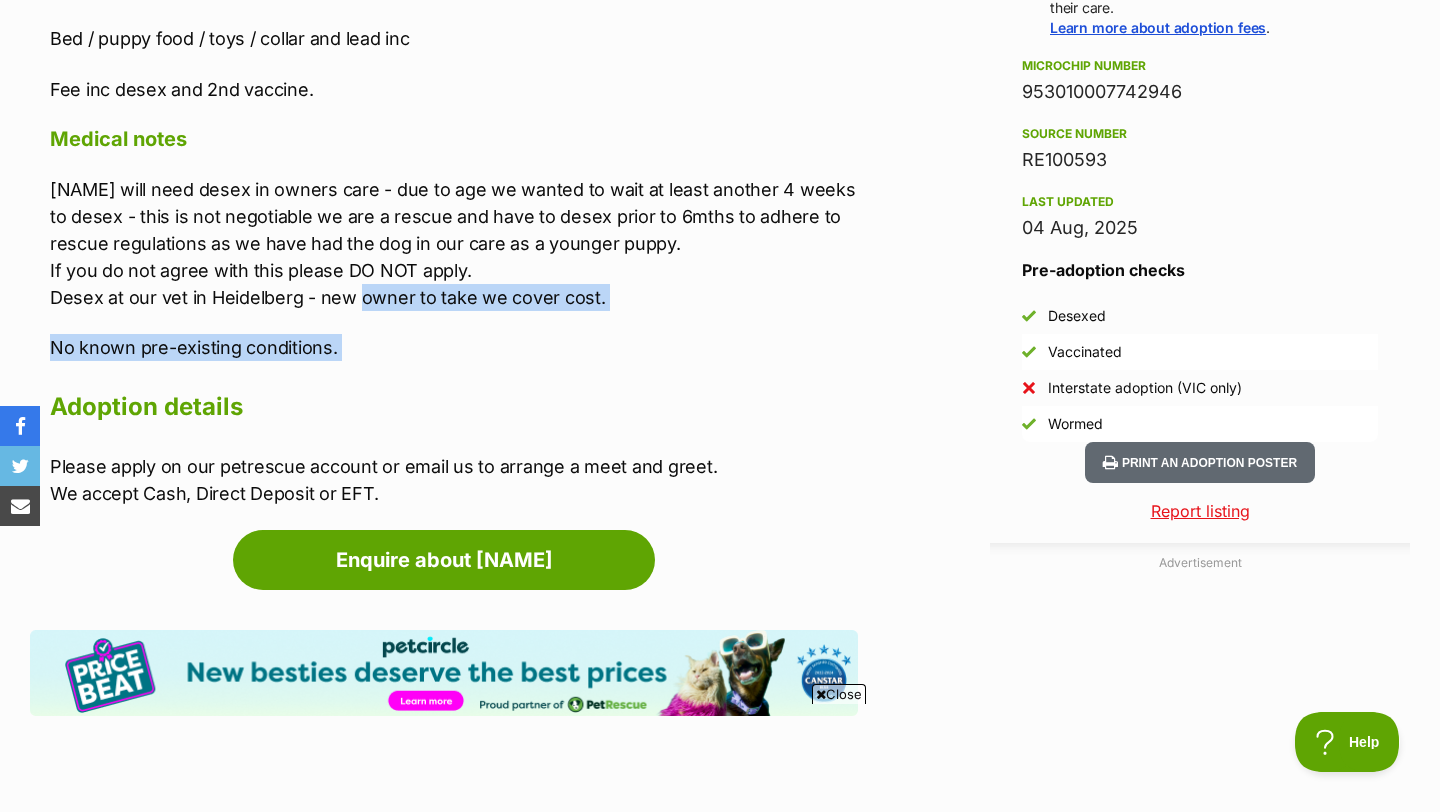 drag, startPoint x: 356, startPoint y: 291, endPoint x: 324, endPoint y: 377, distance: 91.76056 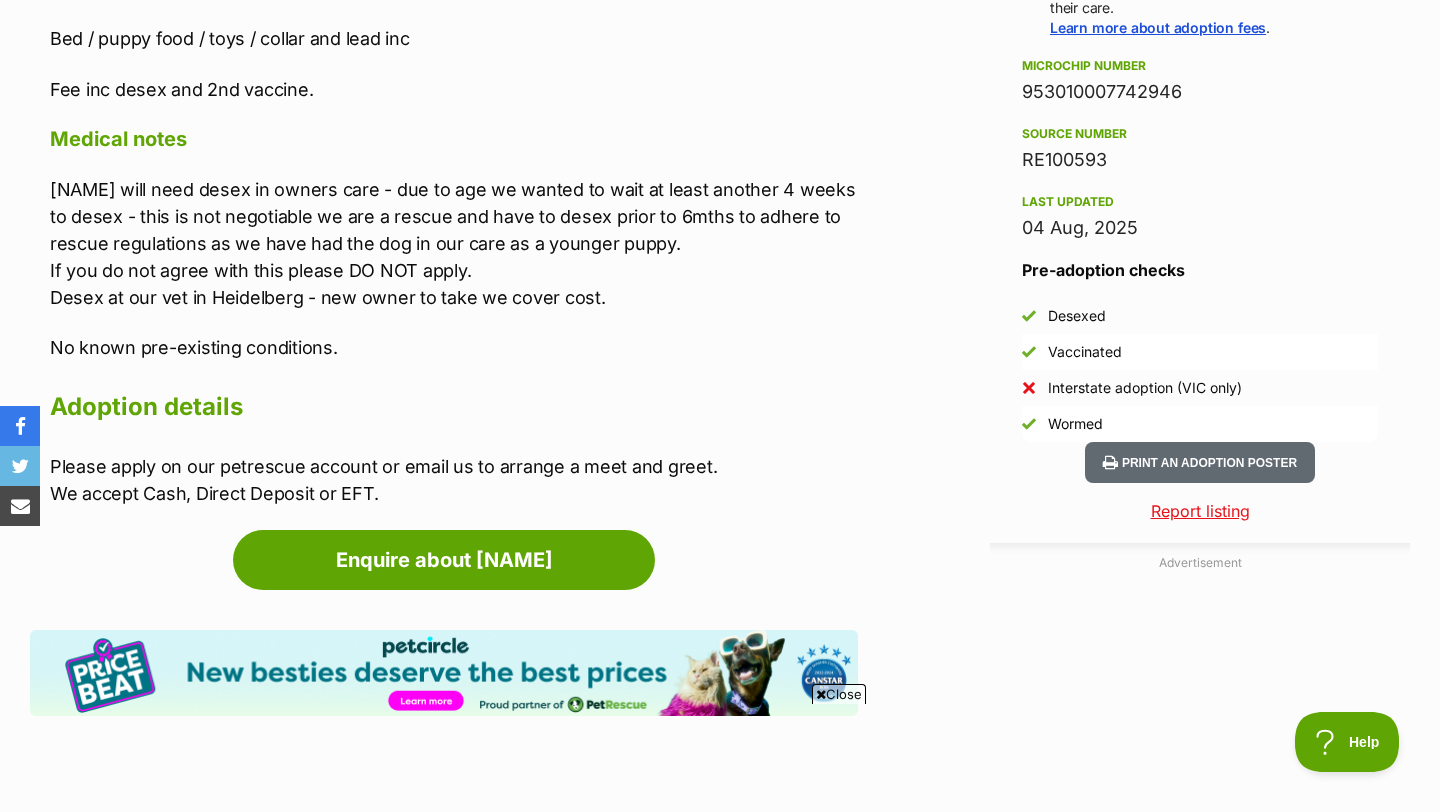 click on "Brody will need desex in owners care - due to age we wanted to wait at least another 4 weeks to desex - this is not negotiable we are a rescue and have to desex prior to 6mths to adhere to rescue regulations as we have had the dog in our care as a younger puppy.
If you do not agree with this please DO NOT apply.
Desex at our vet in Heidelberg - new owner to take we cover cost." at bounding box center (454, 243) 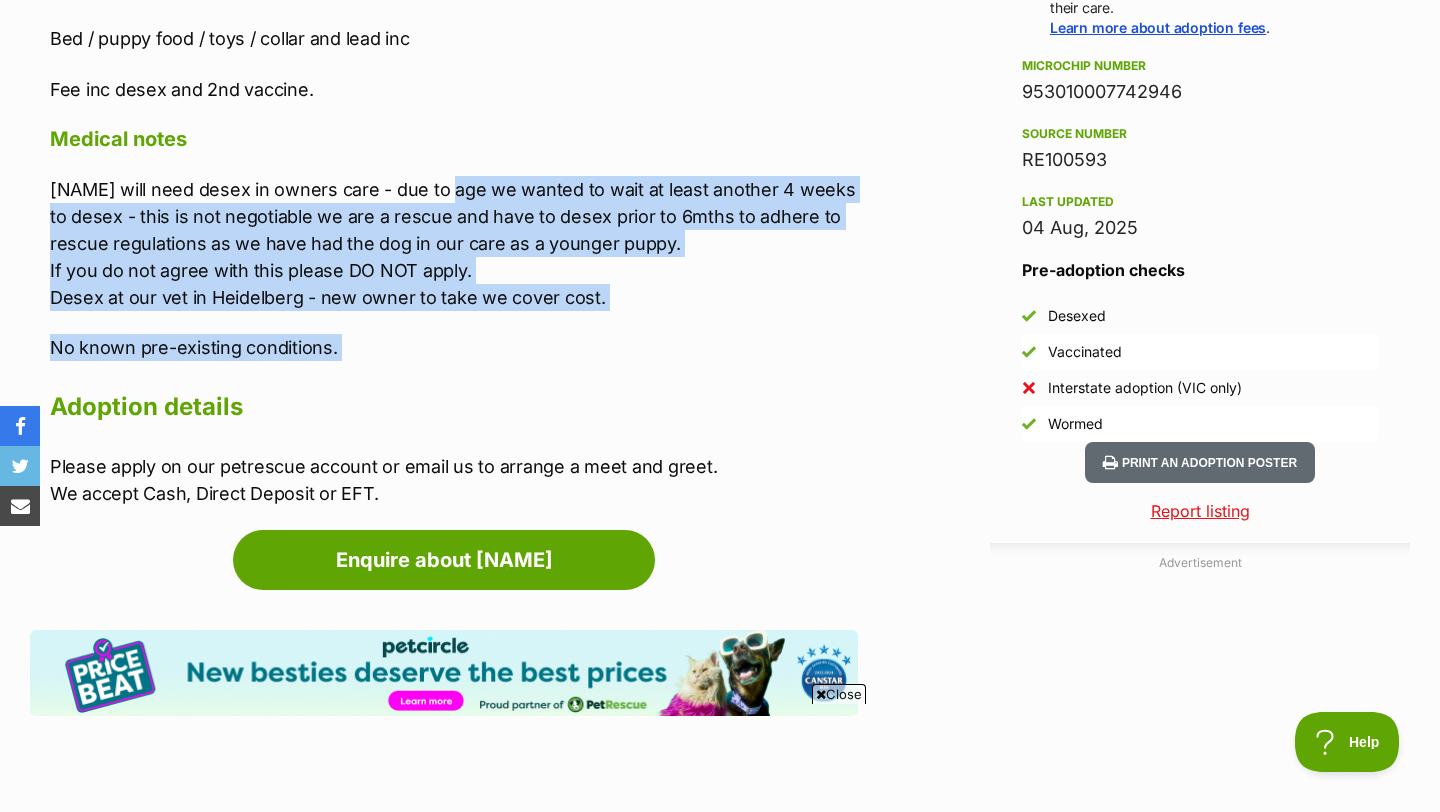 drag, startPoint x: 445, startPoint y: 181, endPoint x: 368, endPoint y: 378, distance: 211.5136 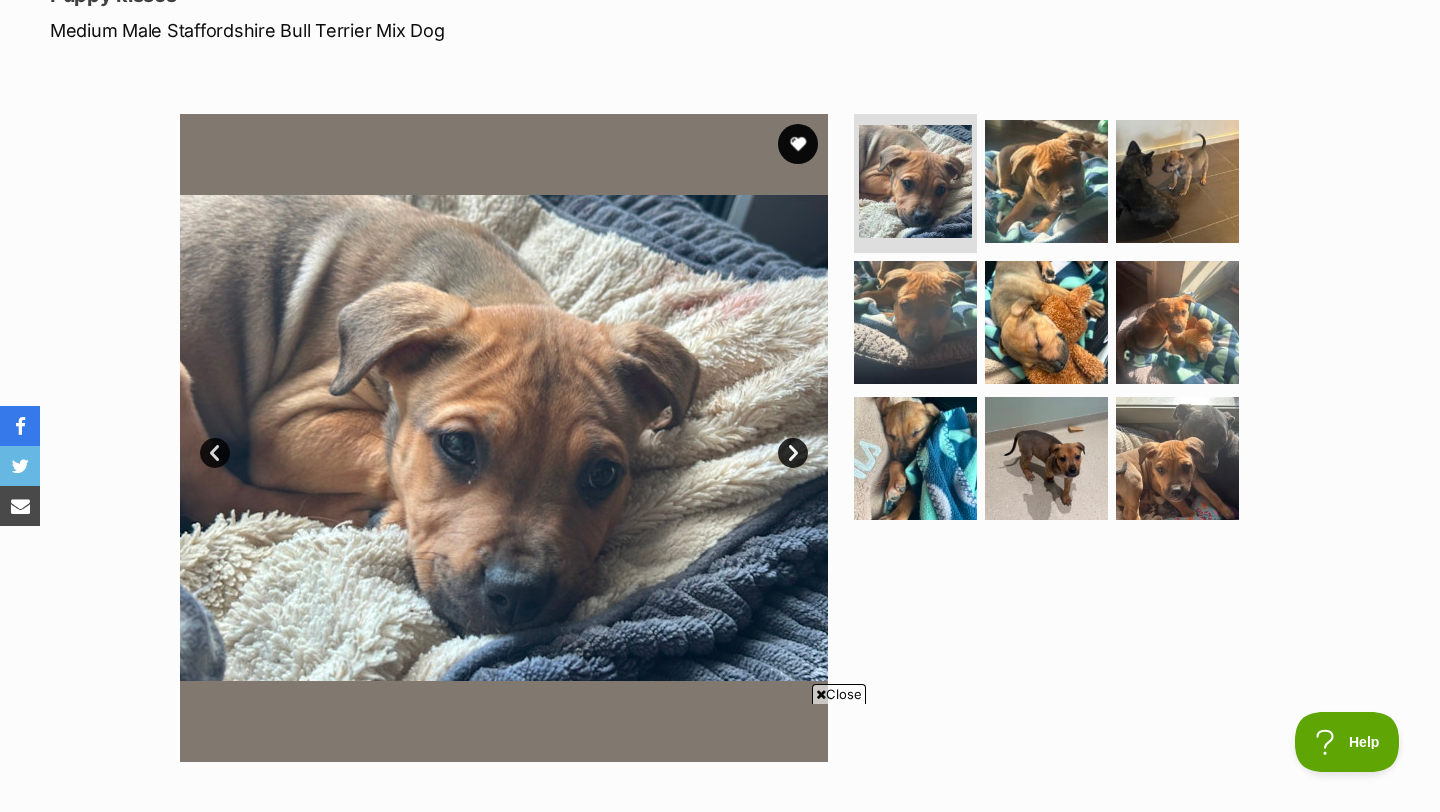 scroll, scrollTop: 299, scrollLeft: 0, axis: vertical 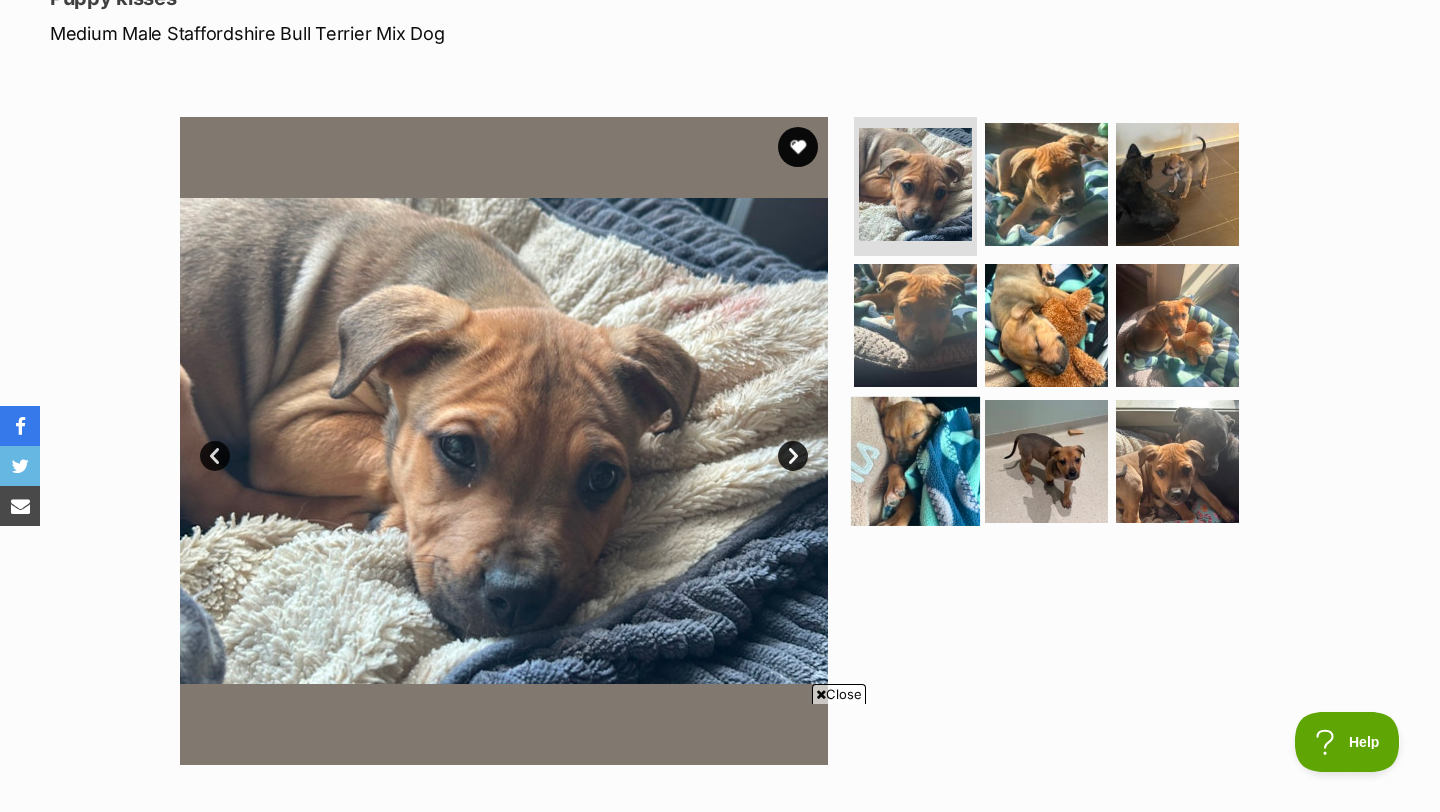 click at bounding box center (915, 461) 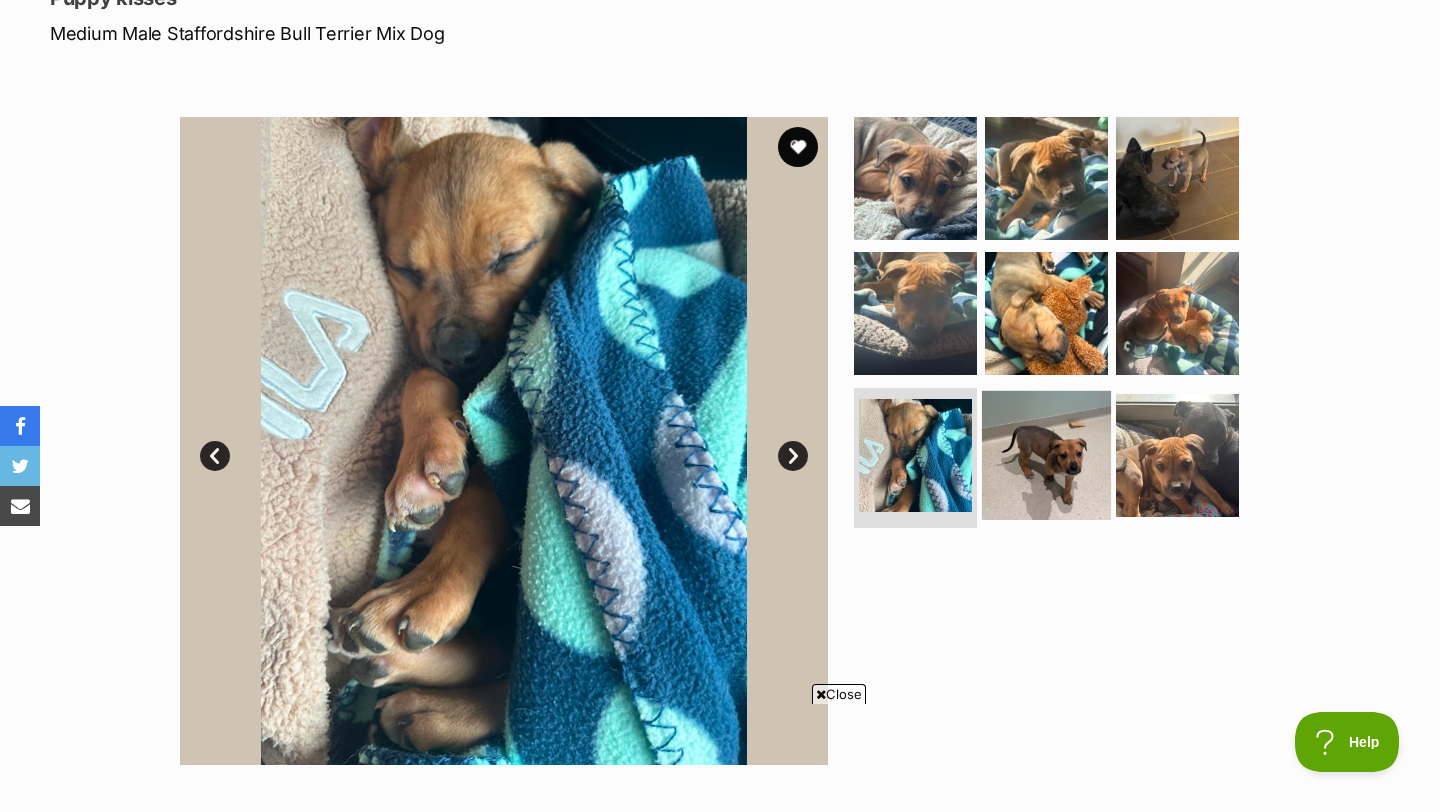click at bounding box center [1046, 455] 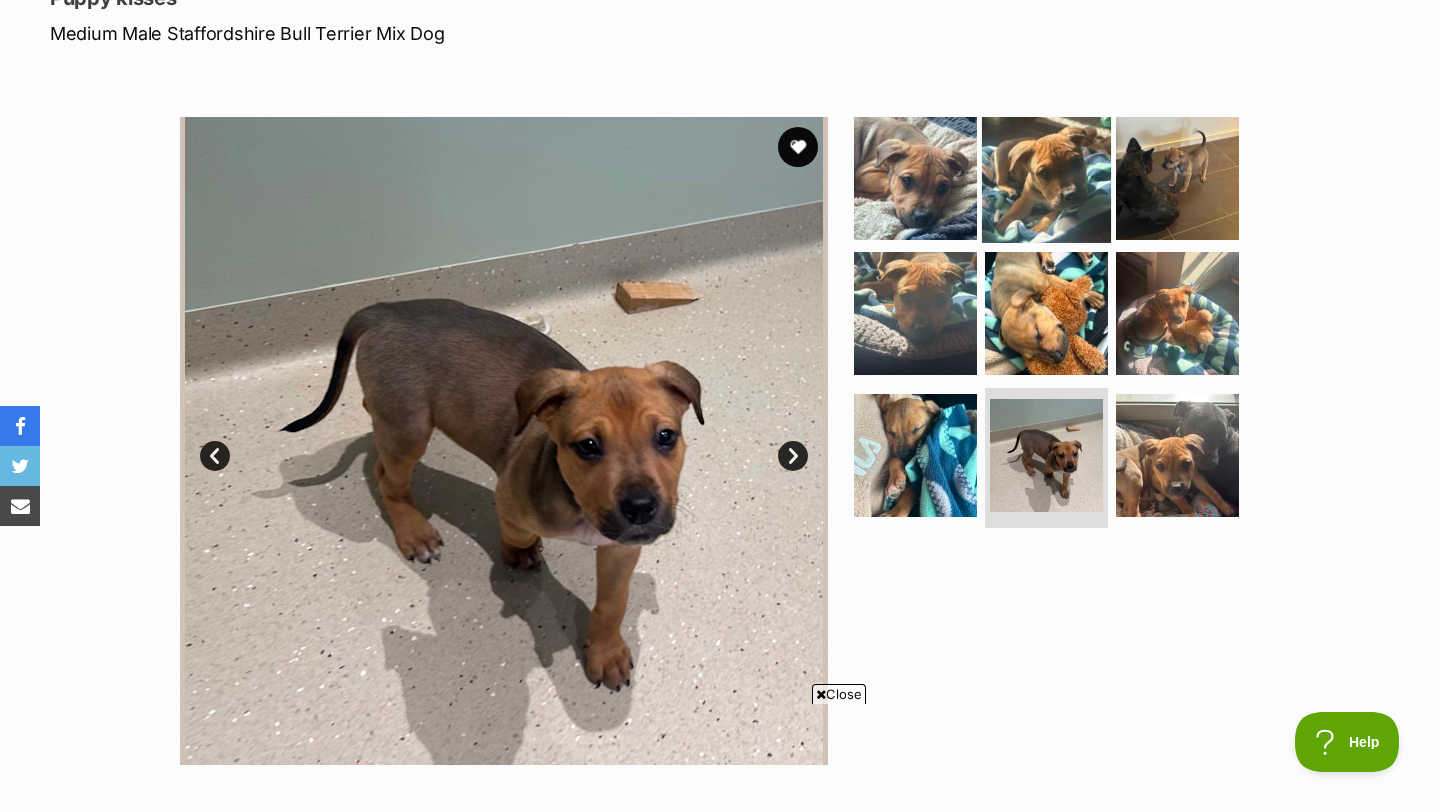 click at bounding box center (1046, 177) 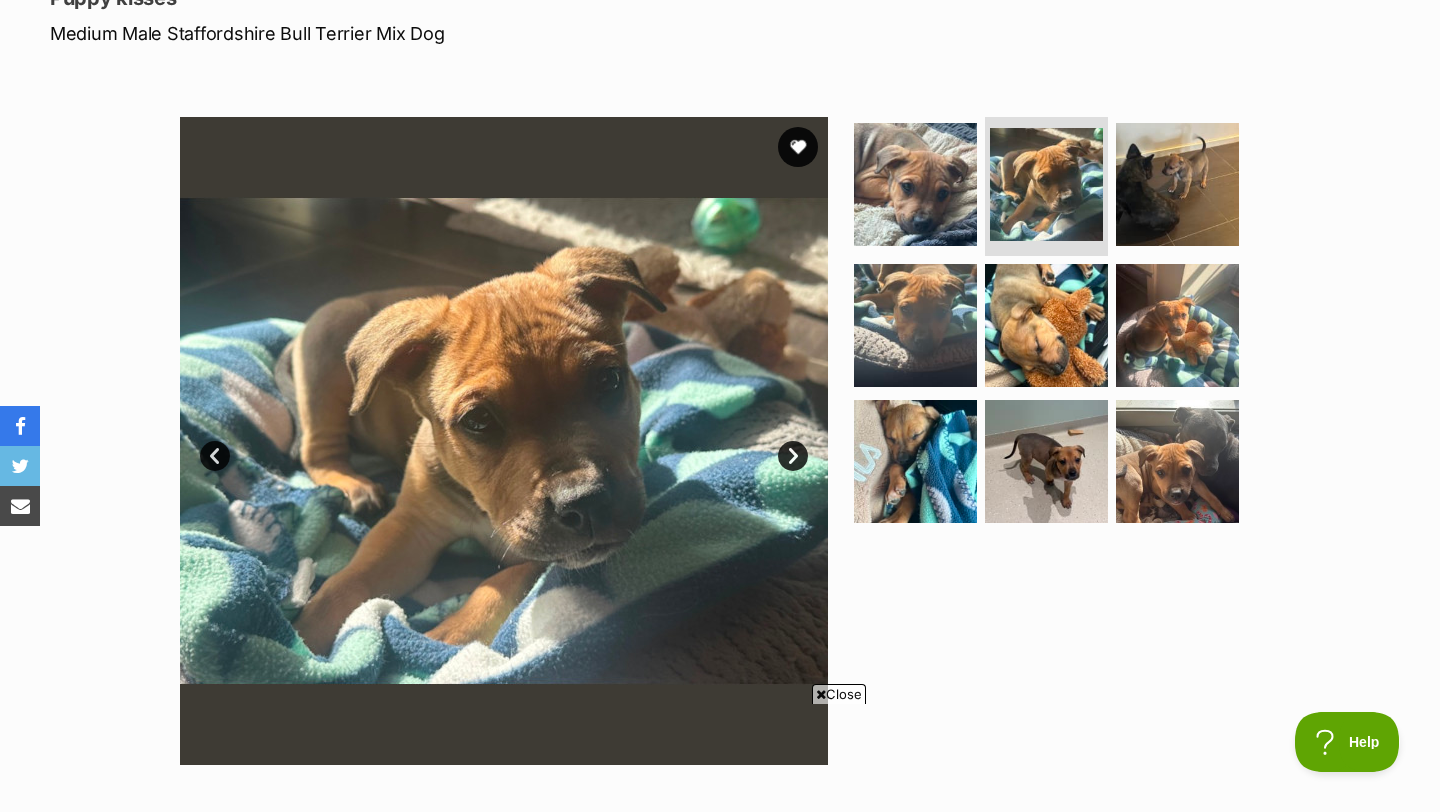 click on "Available
2
of 9 images
2
of 9 images
2
of 9 images
2
of 9 images
2
of 9 images
2
of 9 images
2
of 9 images
2
of 9 images
2
of 9 images
Next Prev 1 2 3 4 5 6 7 8 9" at bounding box center [720, 426] 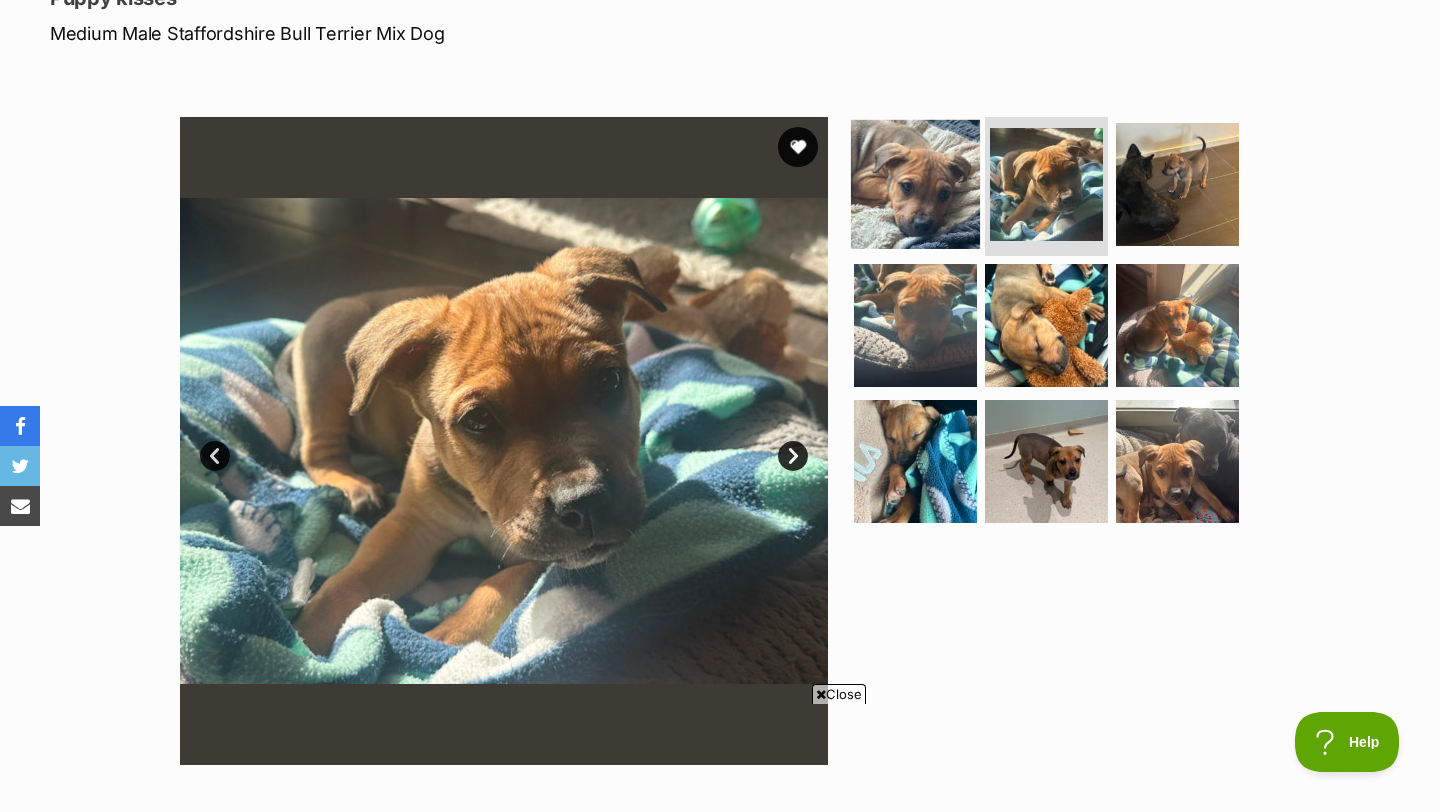 click at bounding box center [915, 183] 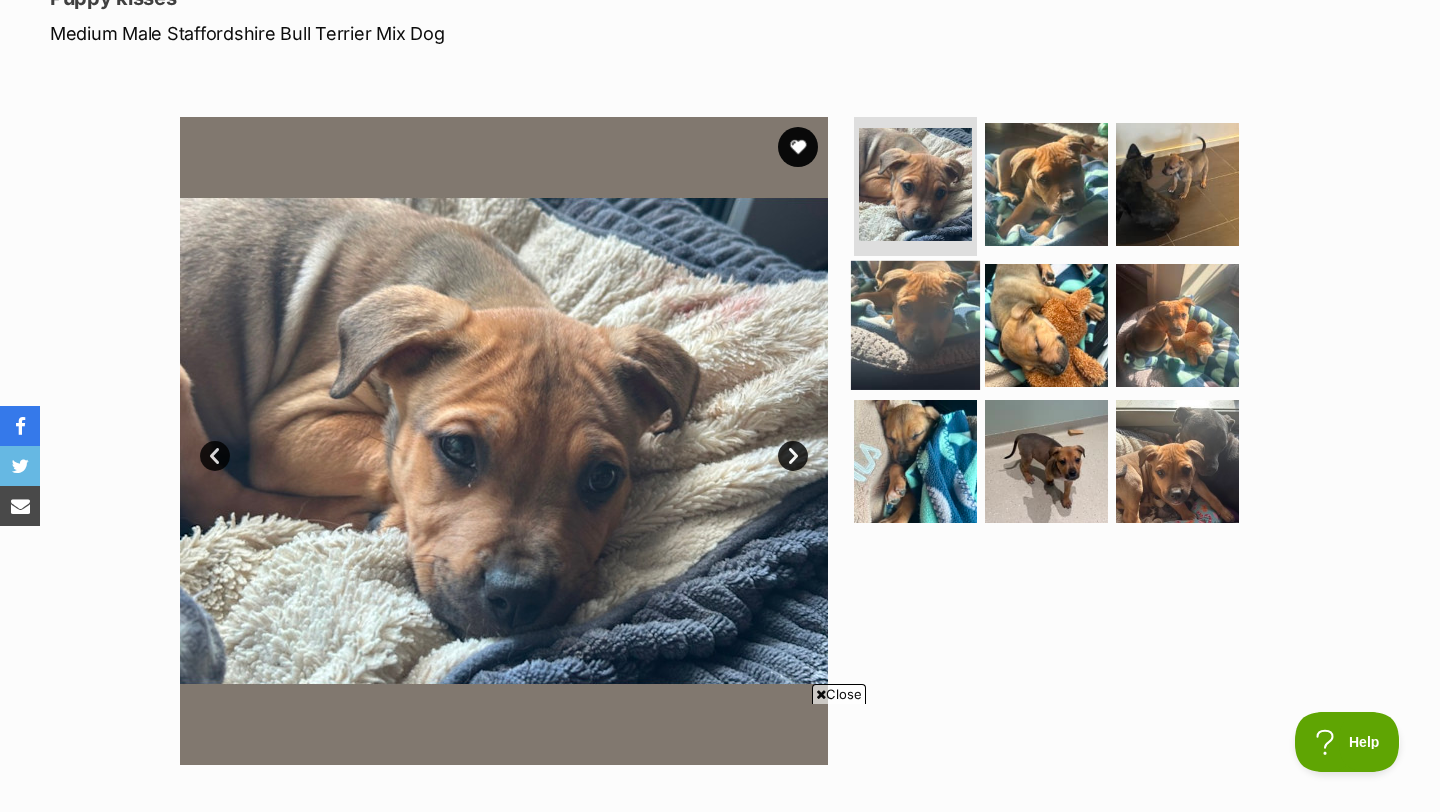 scroll, scrollTop: 0, scrollLeft: 0, axis: both 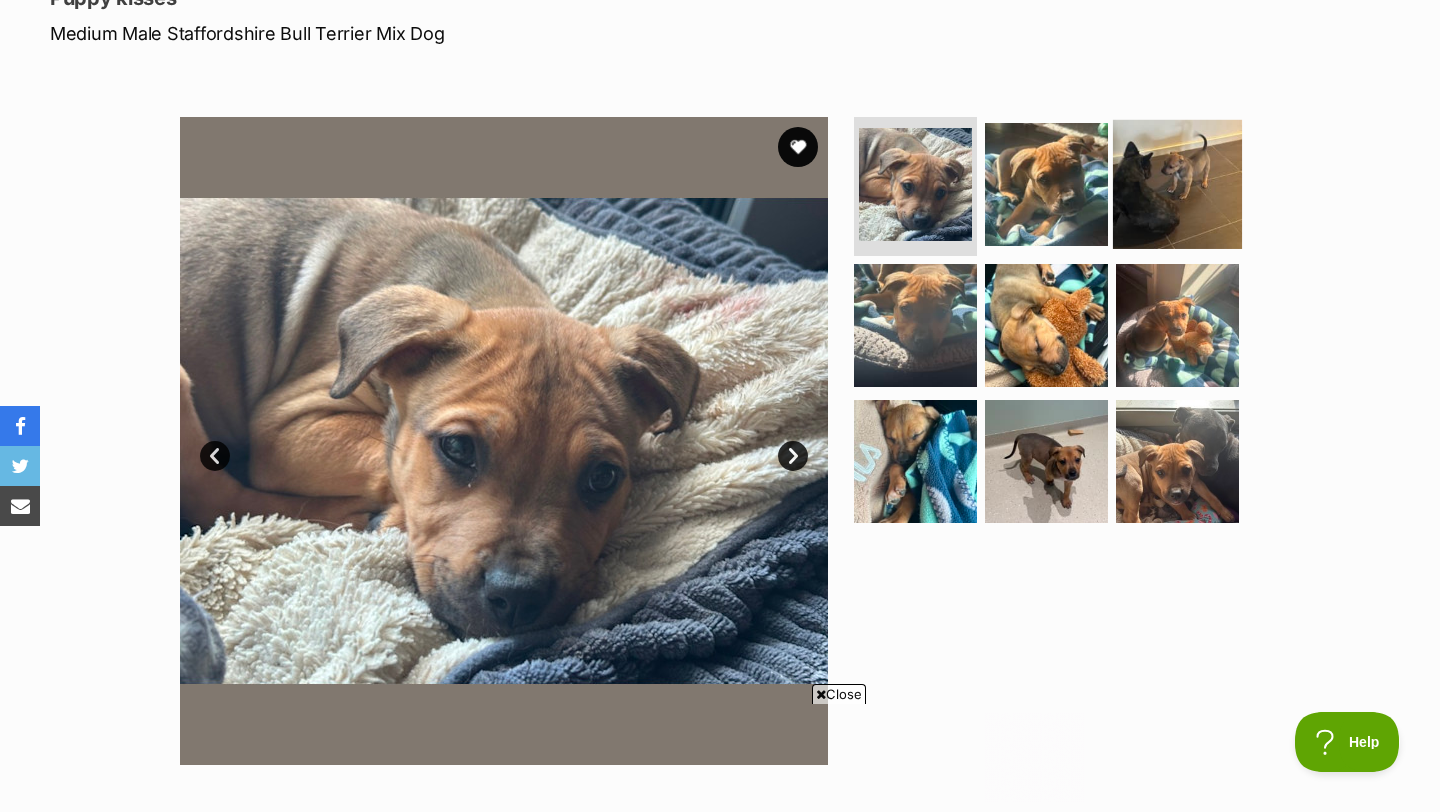 click at bounding box center (1177, 183) 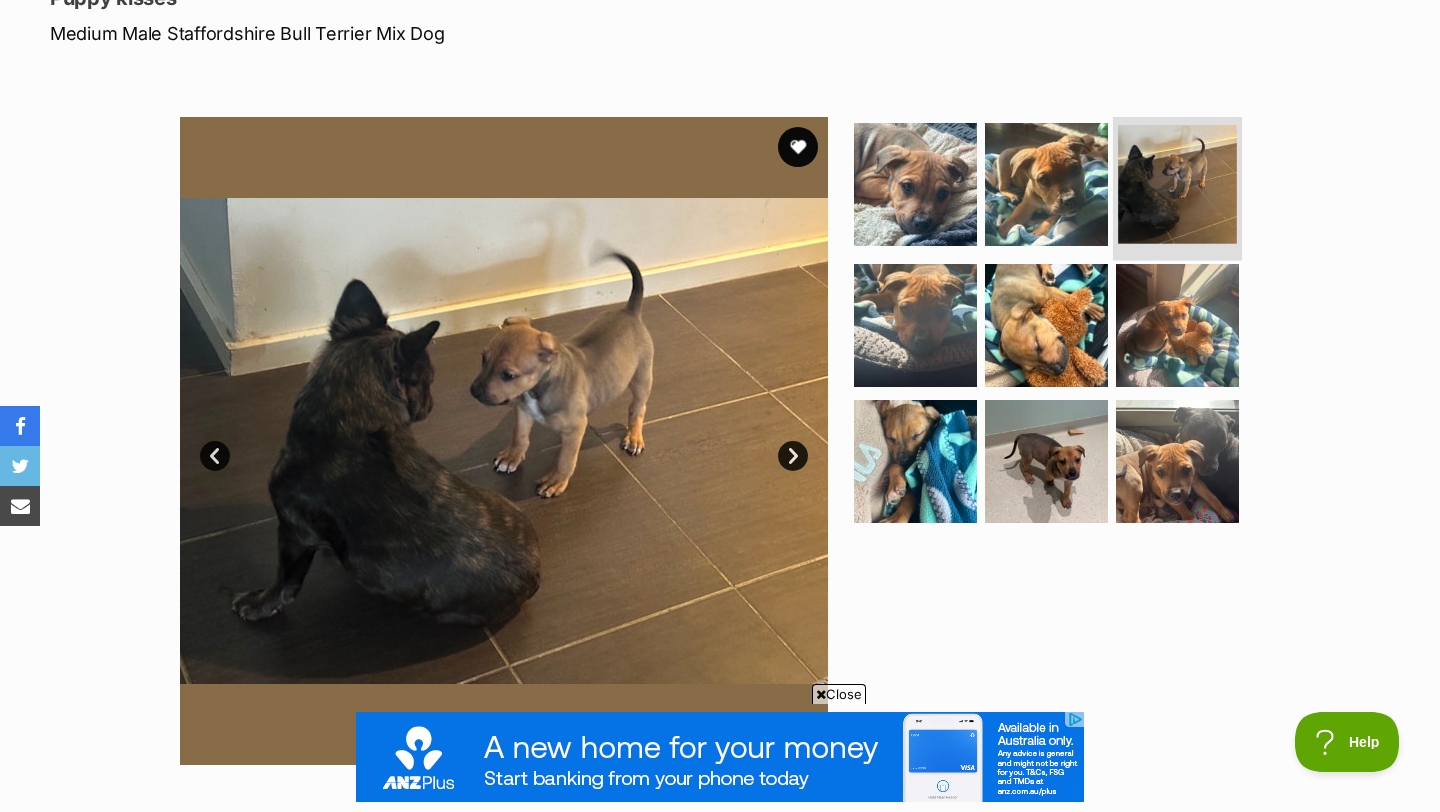 scroll, scrollTop: 0, scrollLeft: 0, axis: both 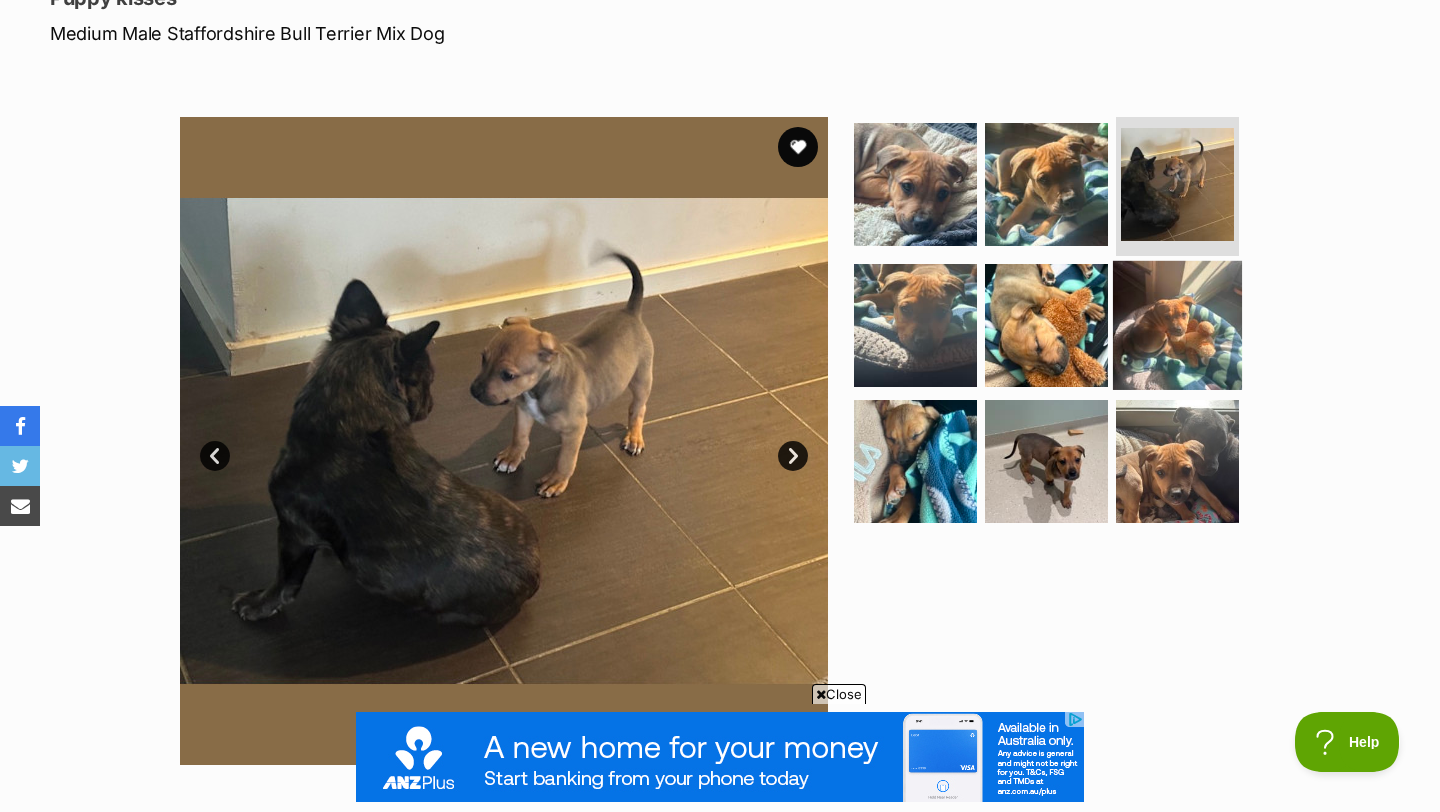 click at bounding box center (1177, 325) 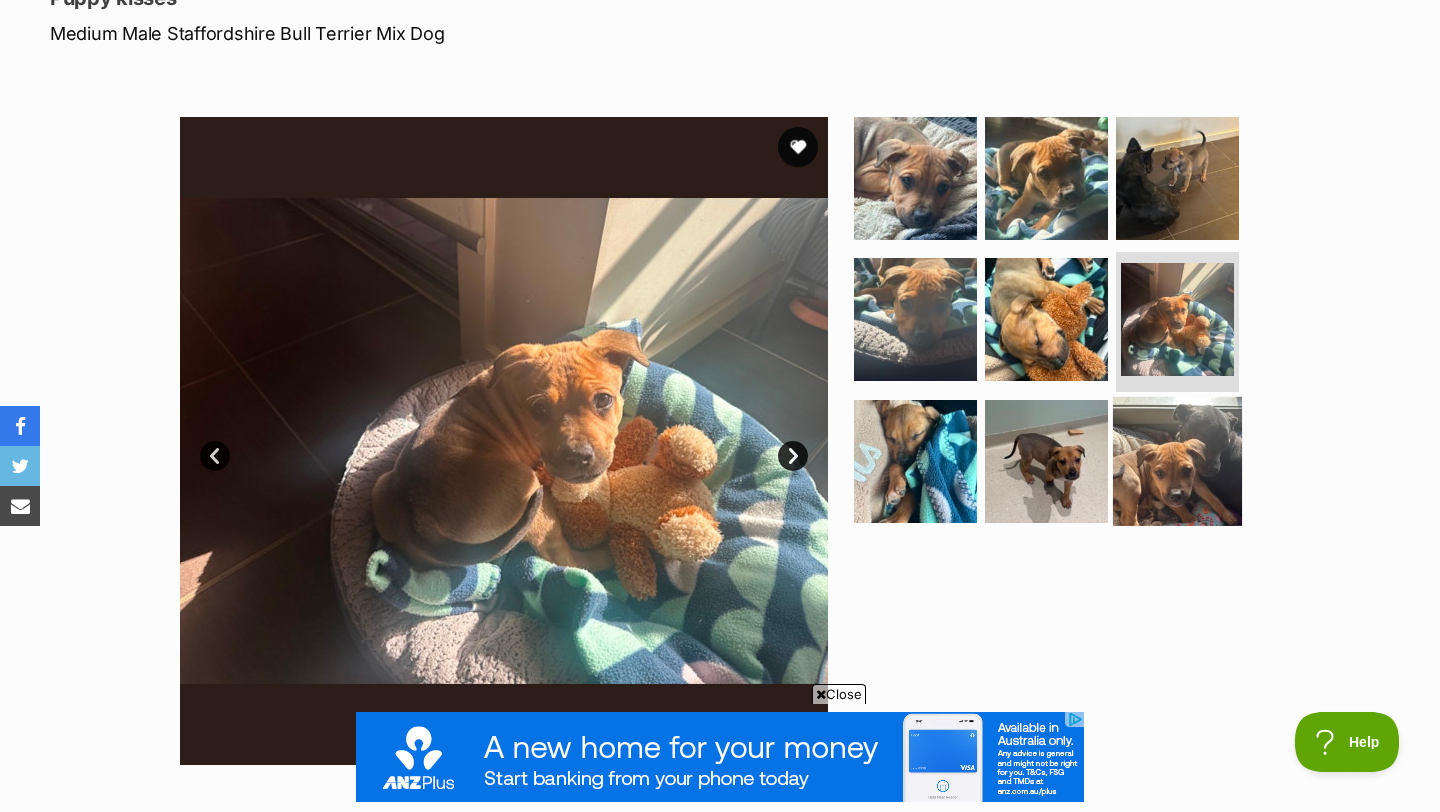 click at bounding box center [1177, 461] 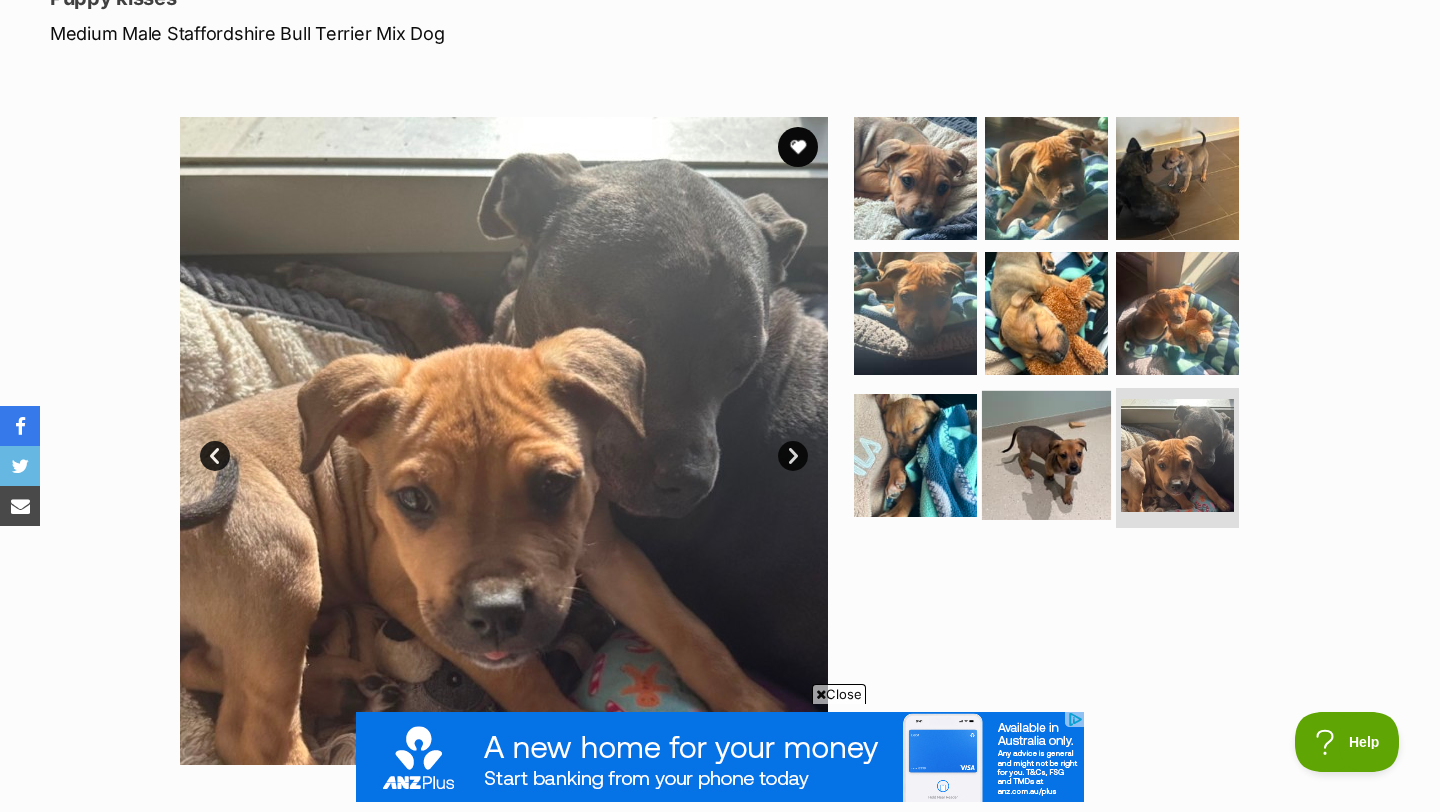 click at bounding box center [1046, 455] 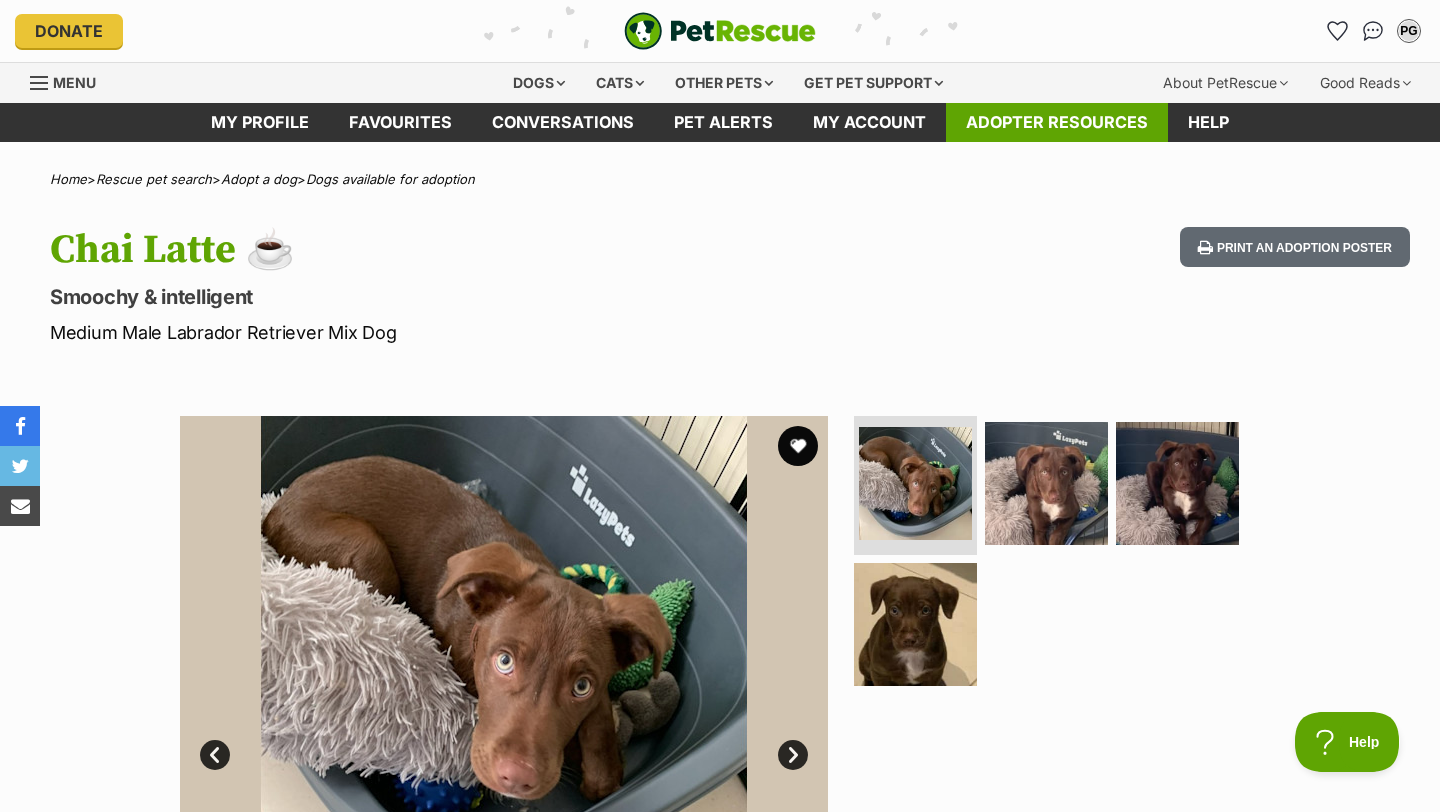 scroll, scrollTop: 0, scrollLeft: 0, axis: both 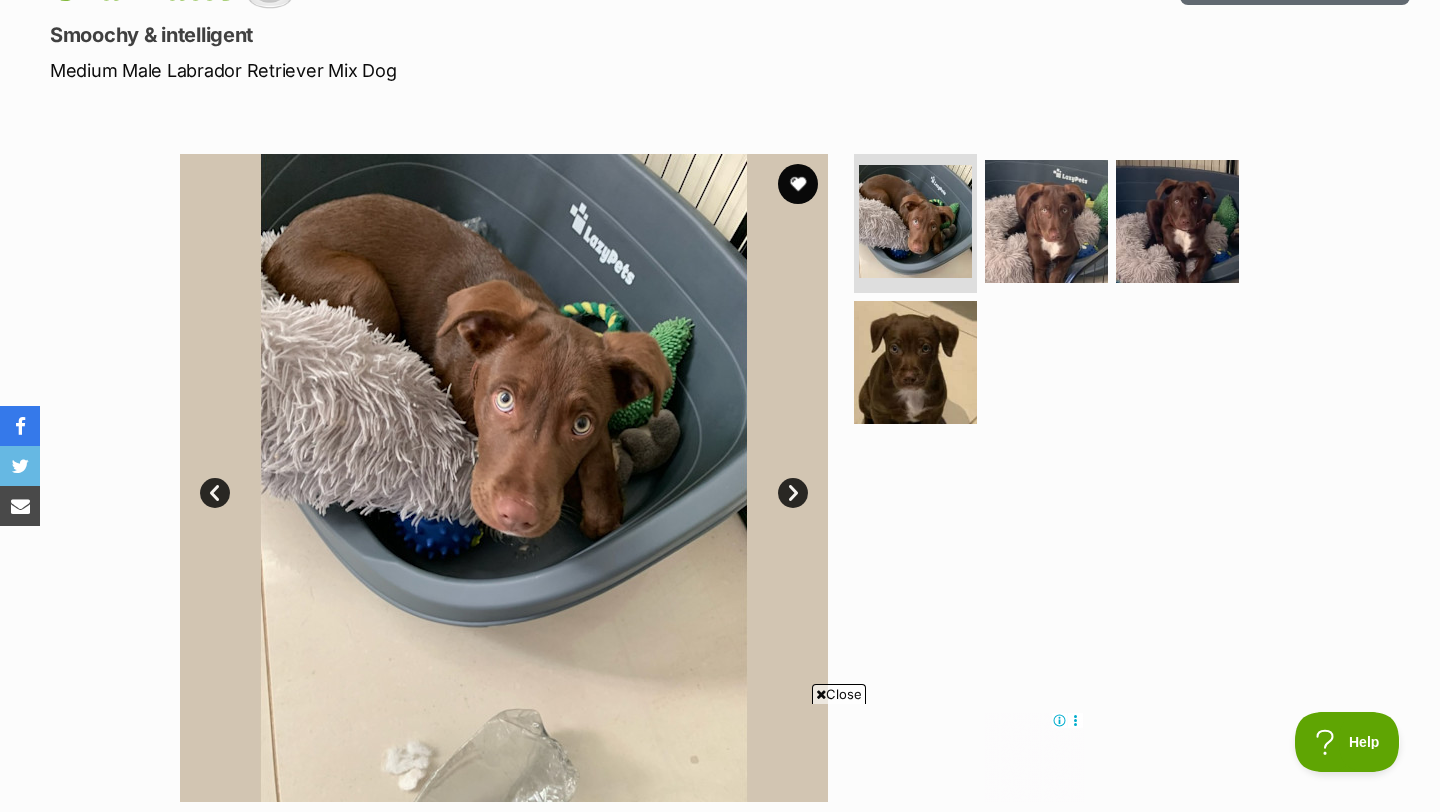 click on "Next" at bounding box center (793, 493) 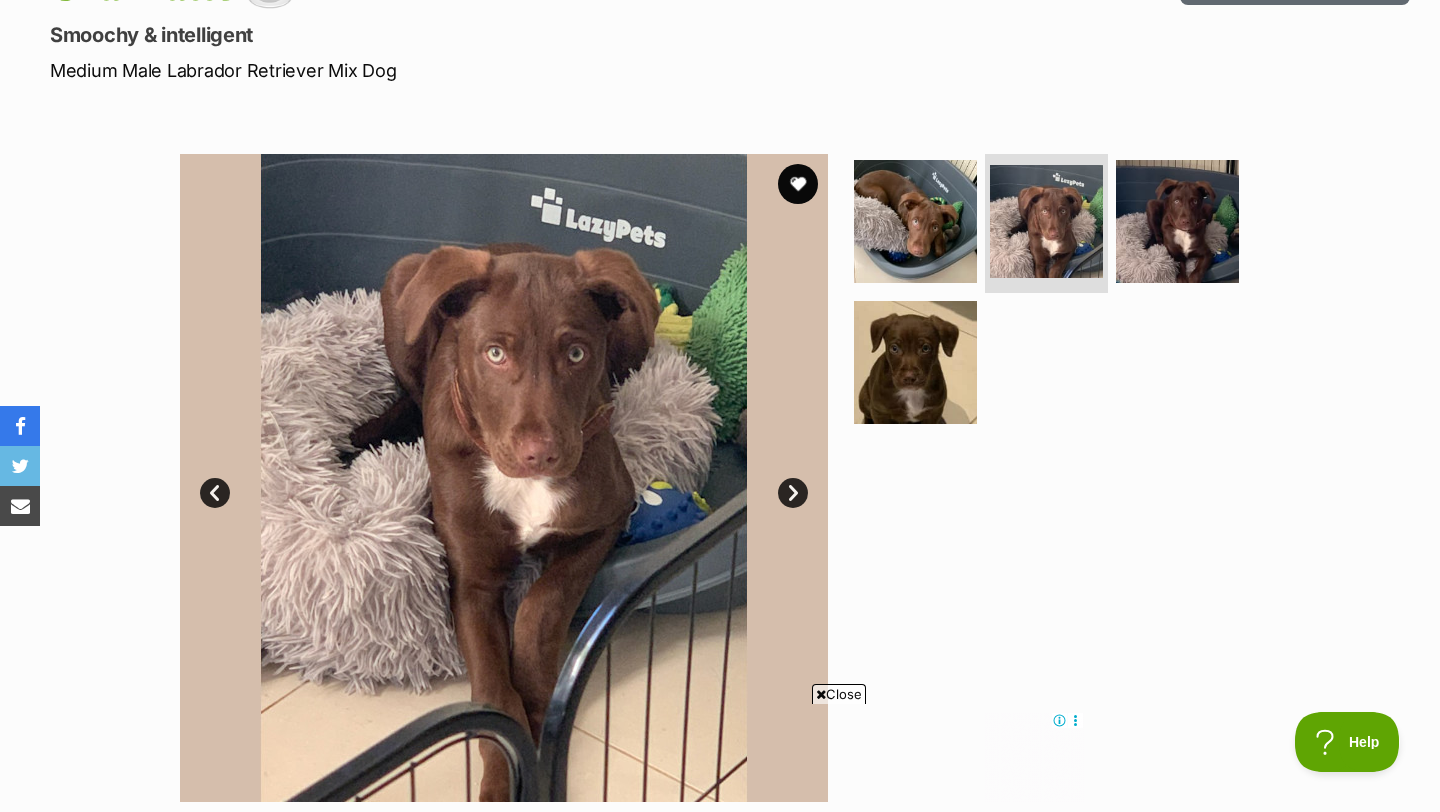 click on "Next" at bounding box center [793, 493] 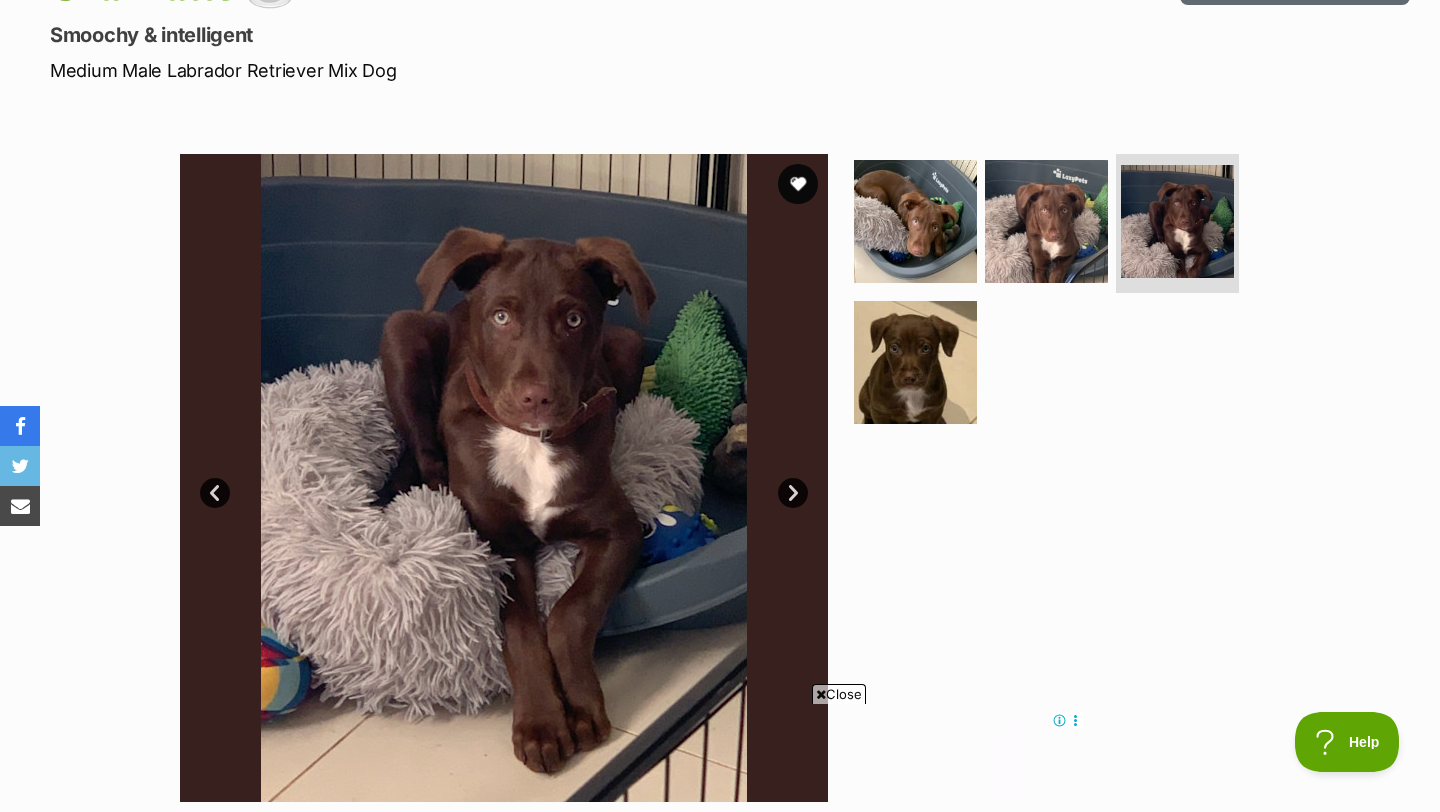 scroll, scrollTop: 0, scrollLeft: 0, axis: both 